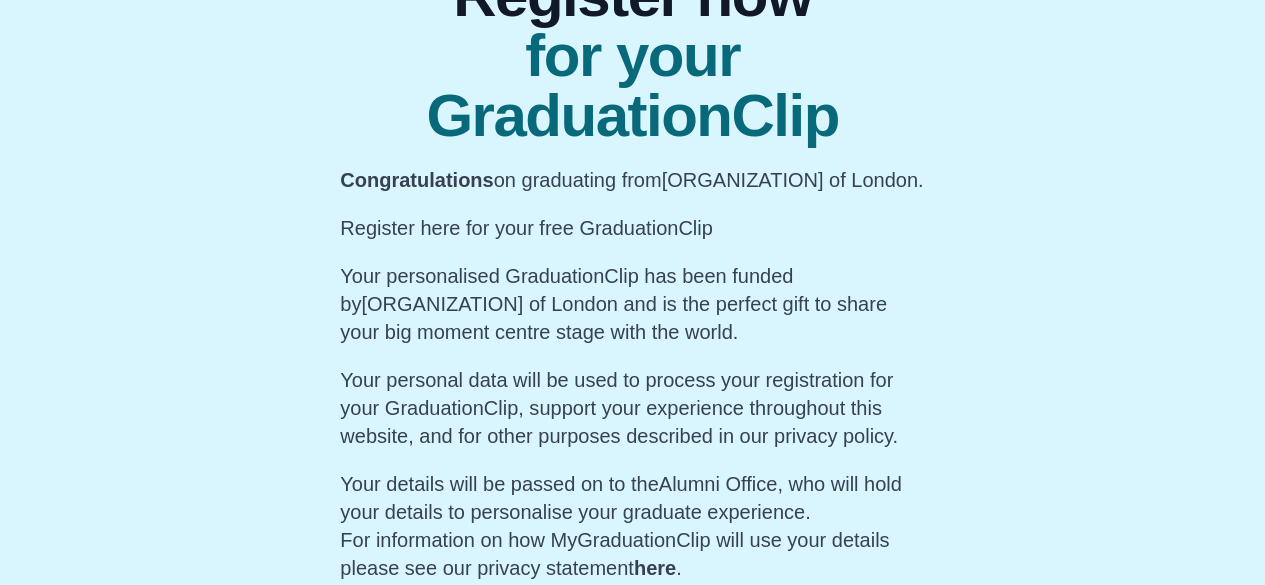 scroll, scrollTop: 290, scrollLeft: 0, axis: vertical 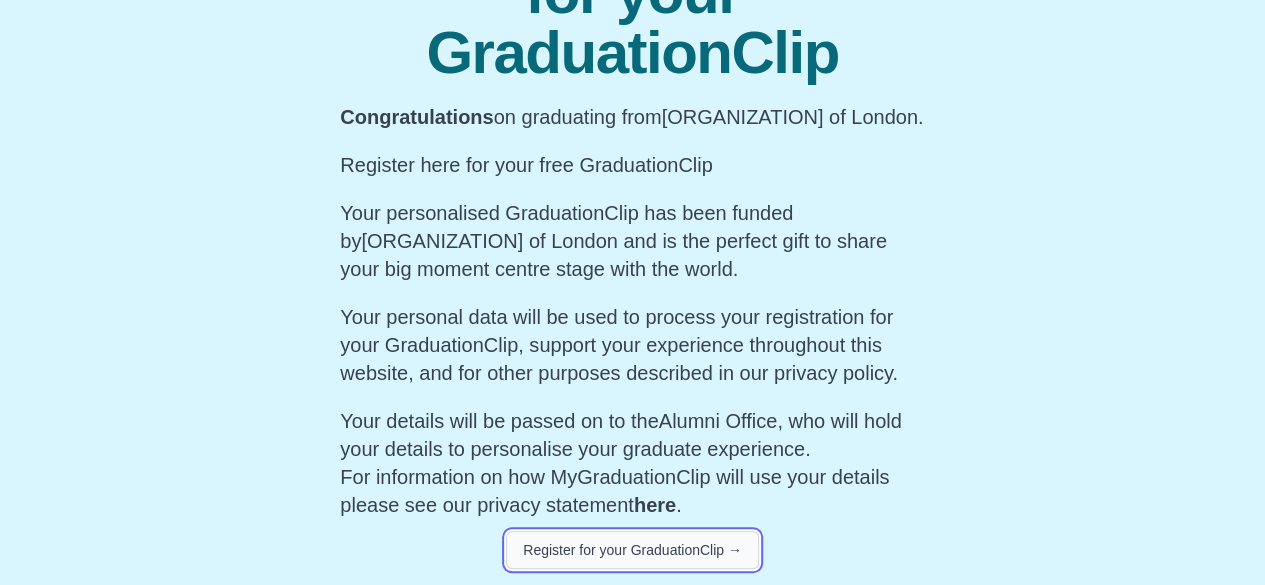 click on "Register for your GraduationClip →" at bounding box center [632, 550] 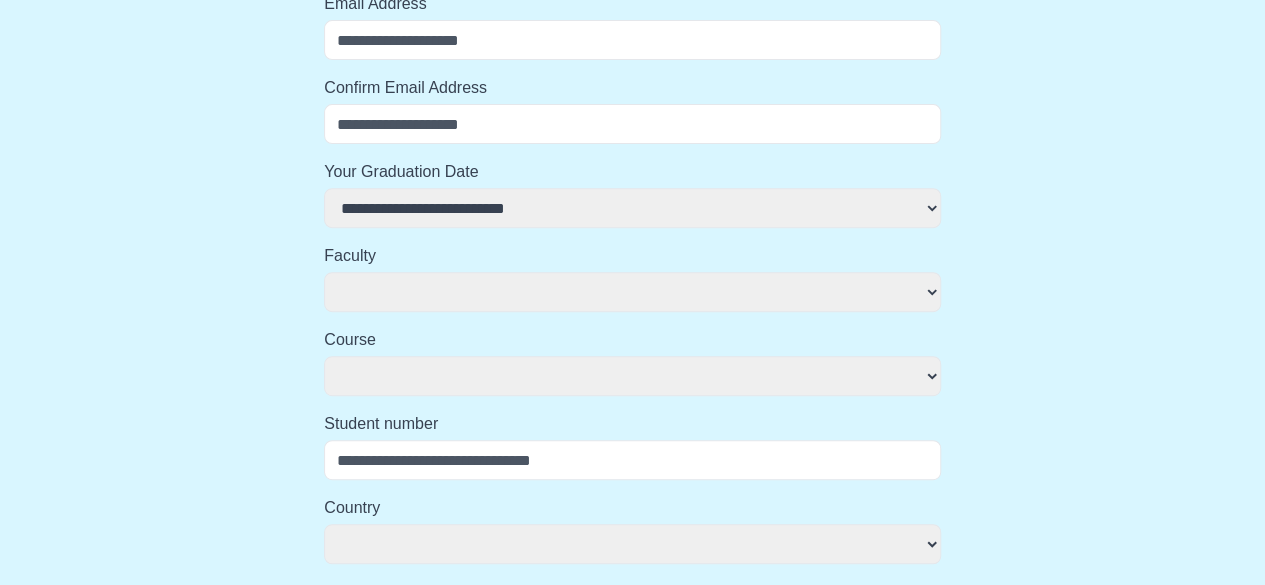 select 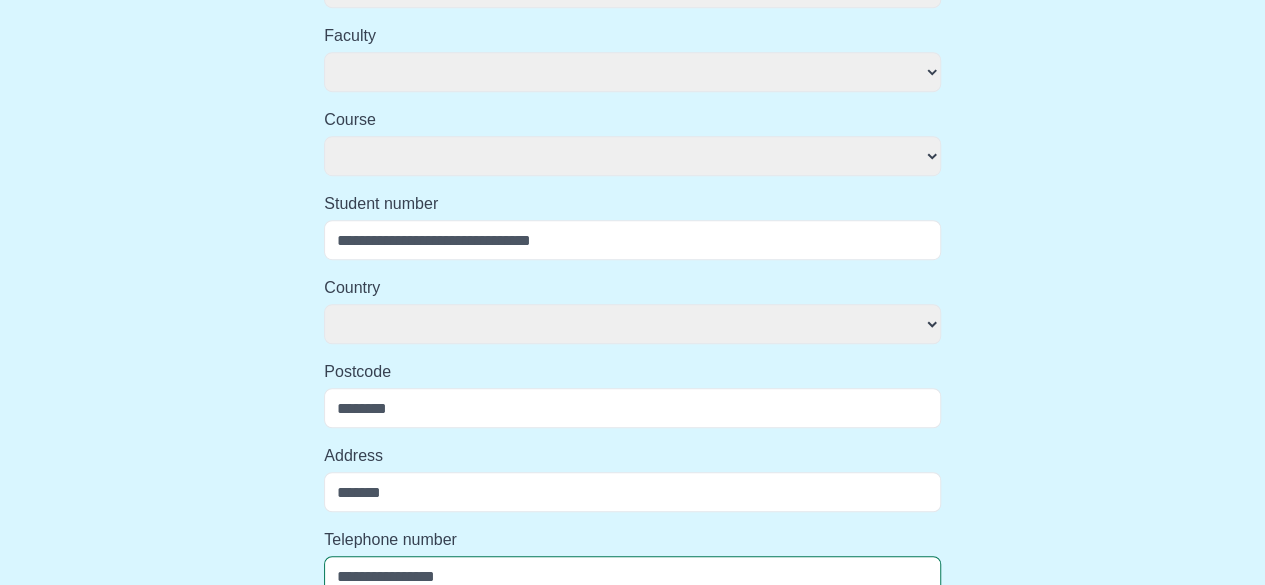 scroll, scrollTop: 110, scrollLeft: 0, axis: vertical 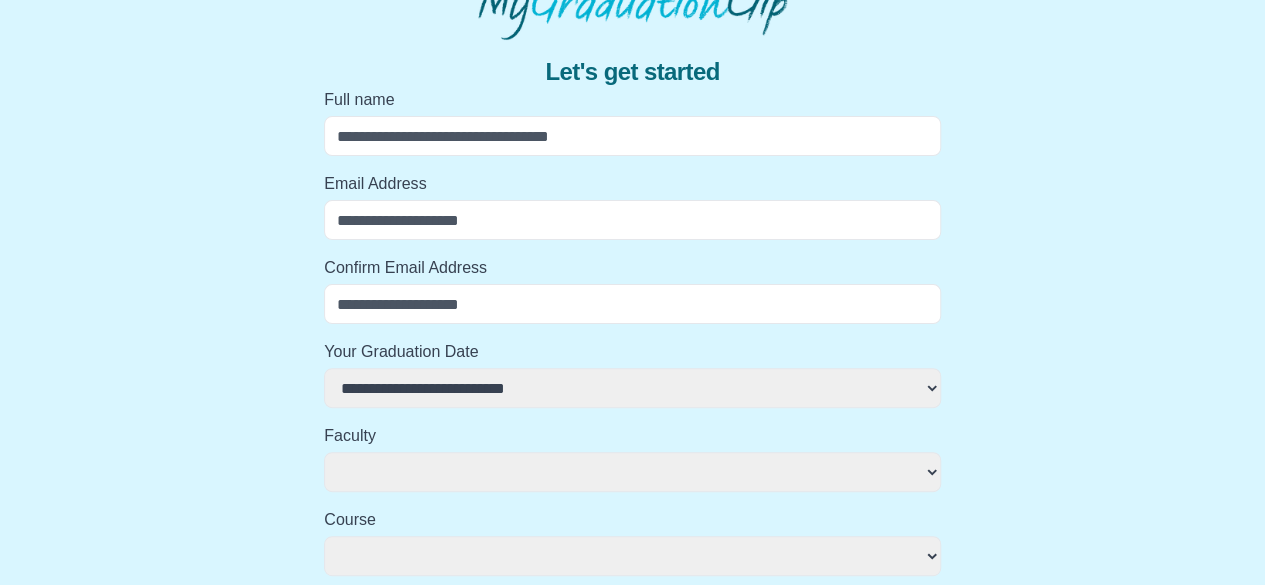 click on "Full name" at bounding box center [632, 136] 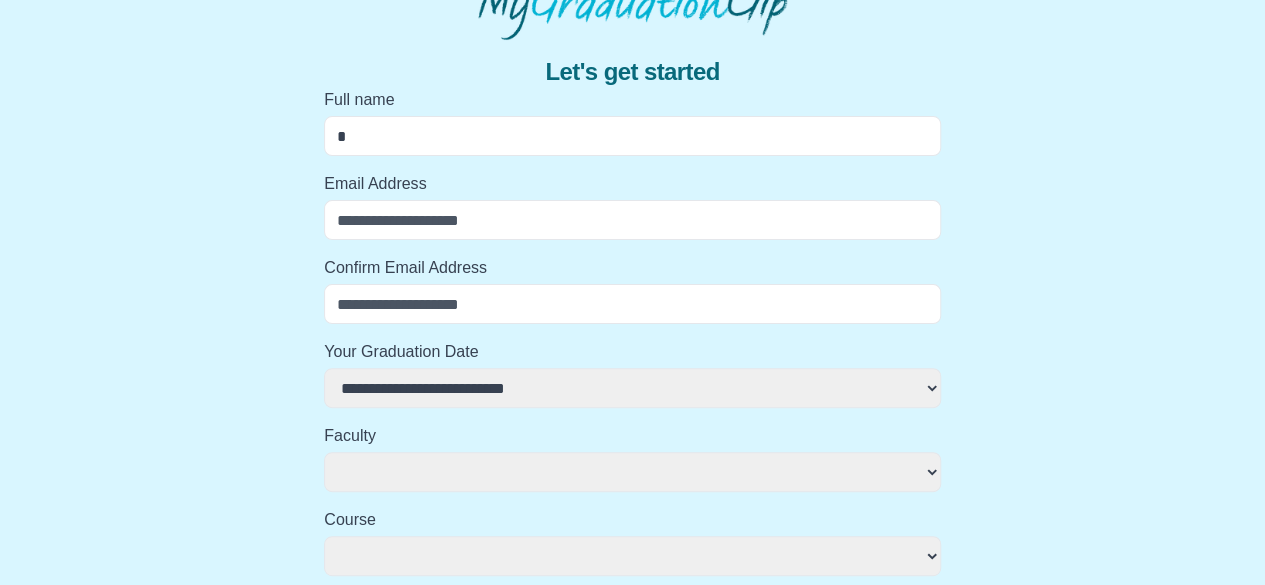 select 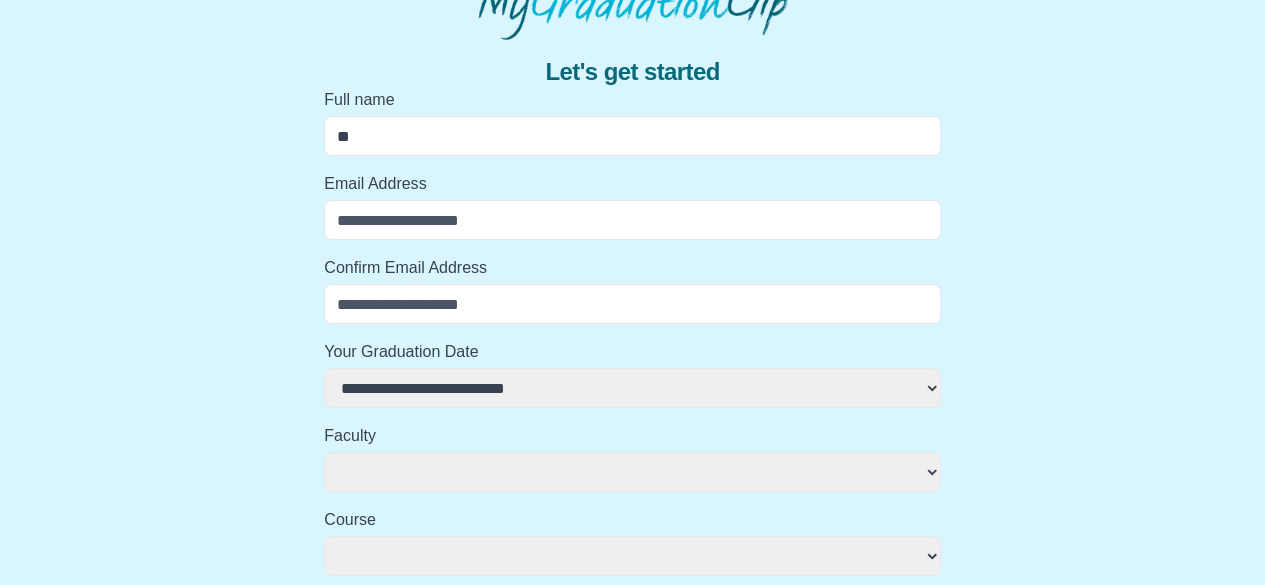 select 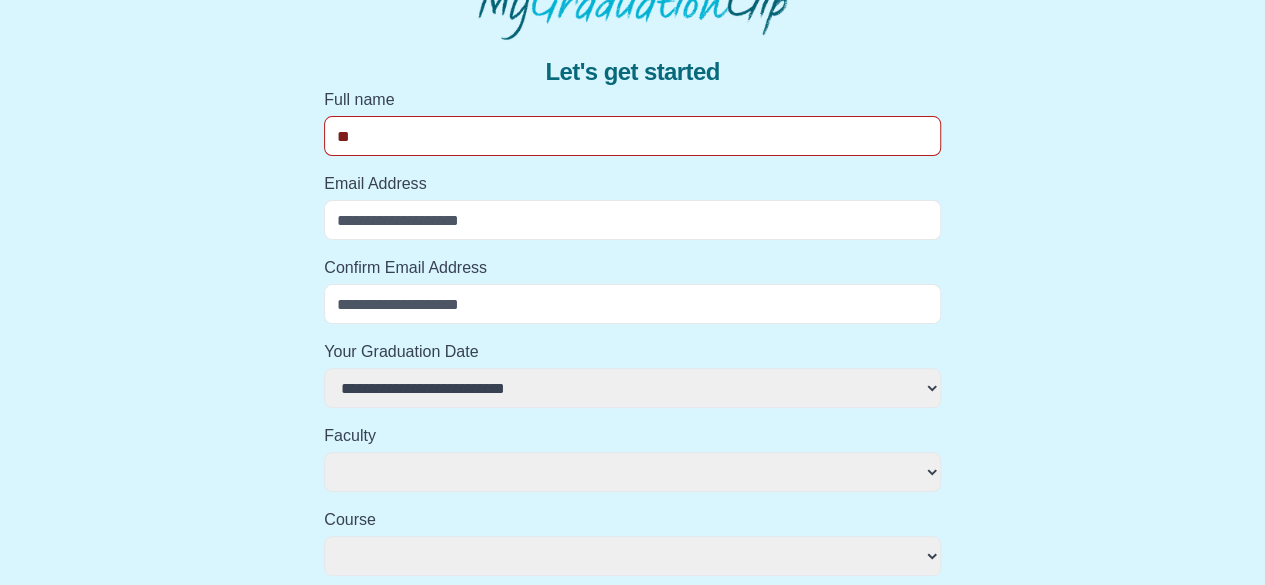 type on "***" 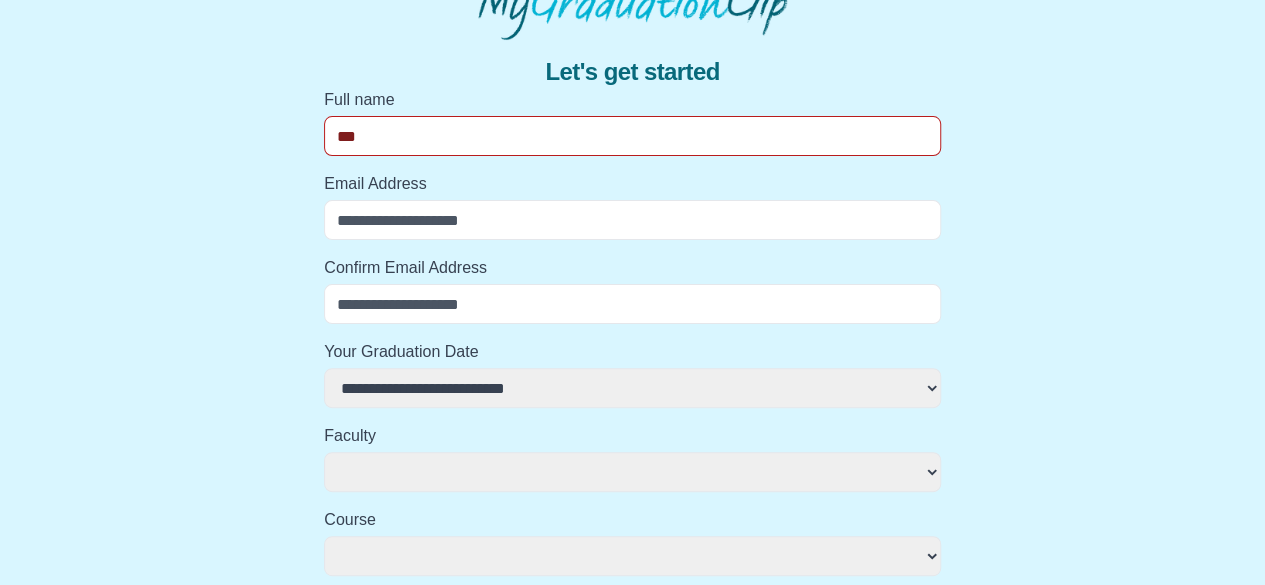 select 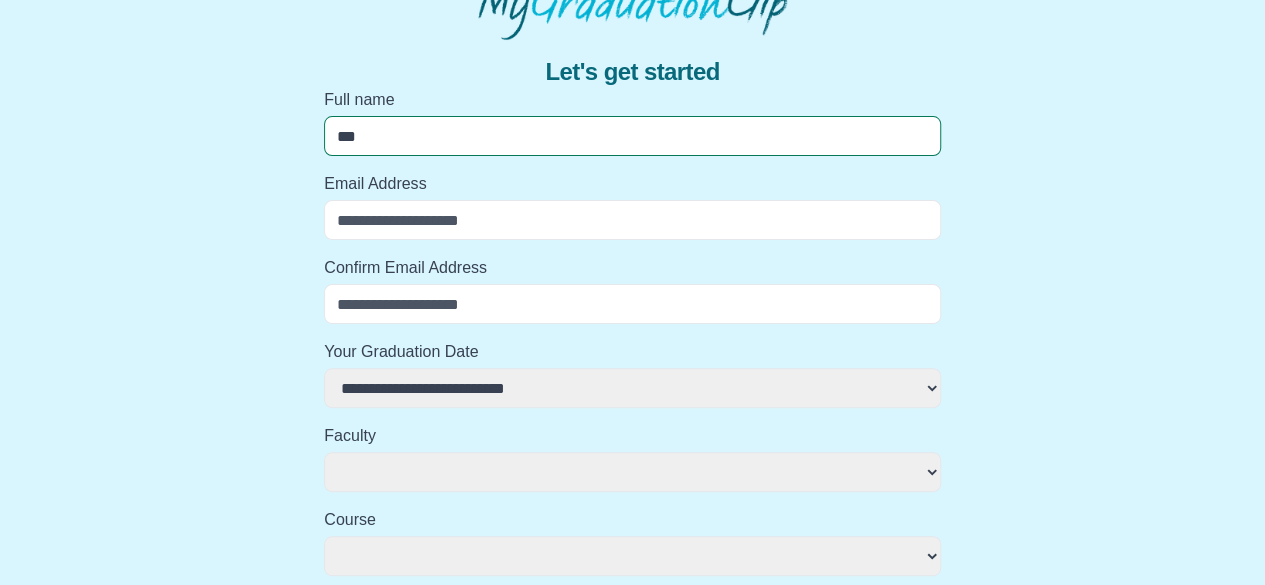 type on "****" 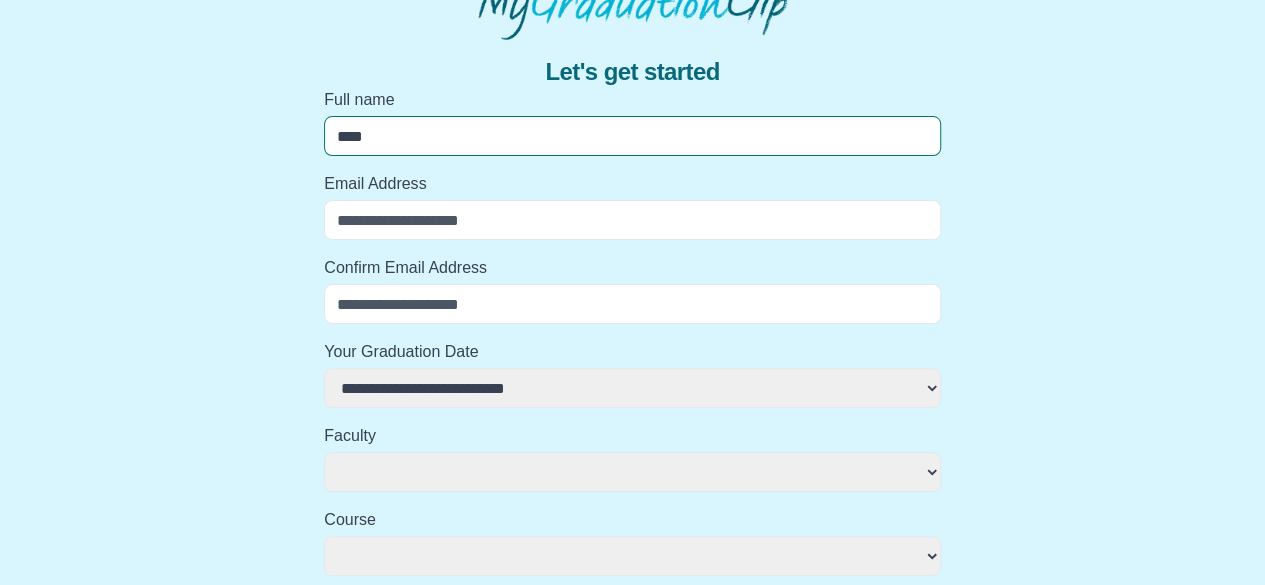 select 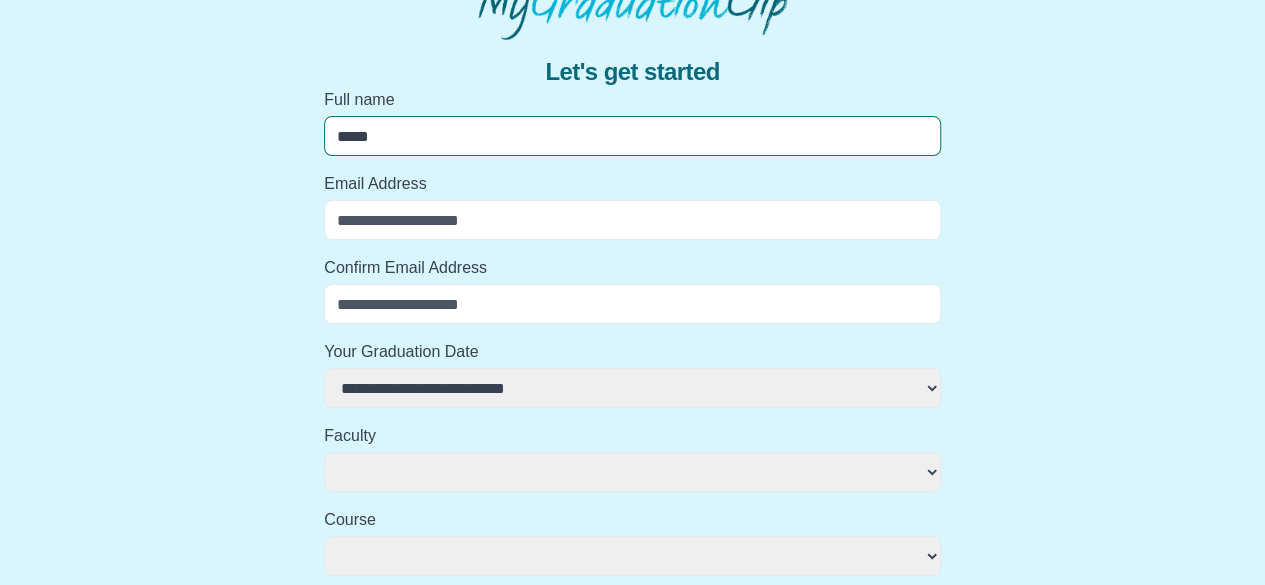 select 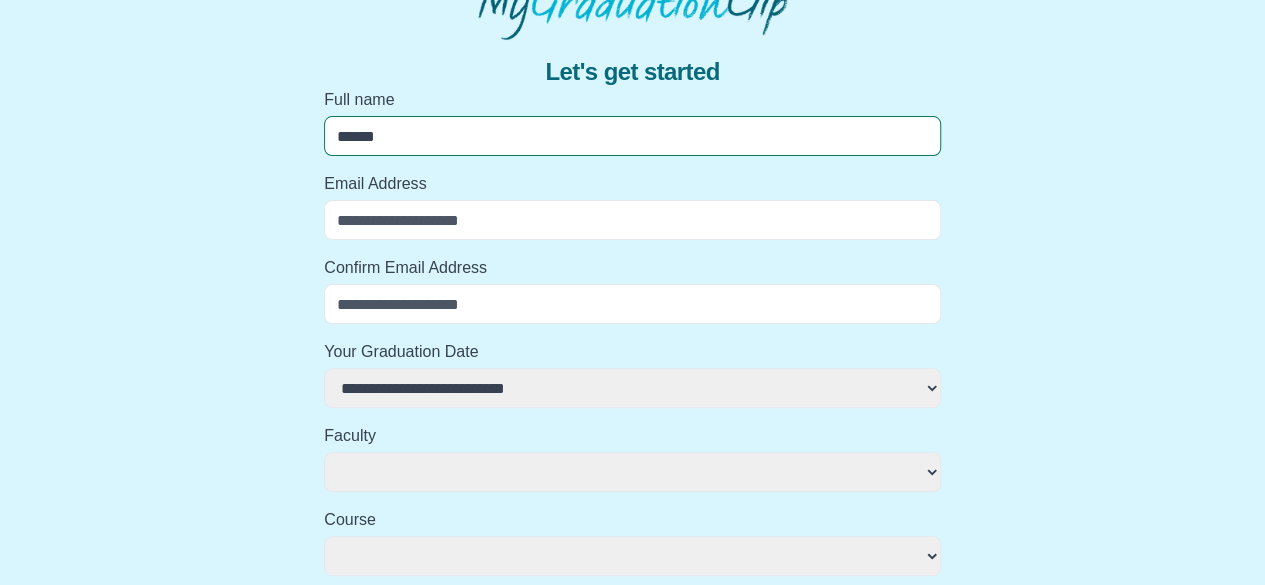 select 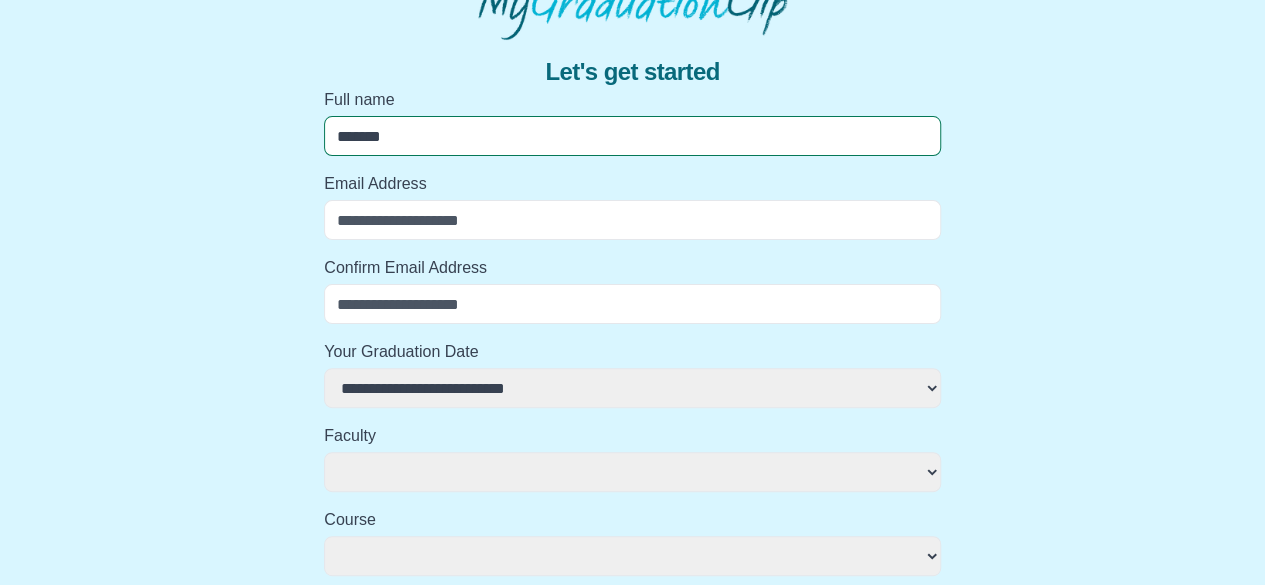 select 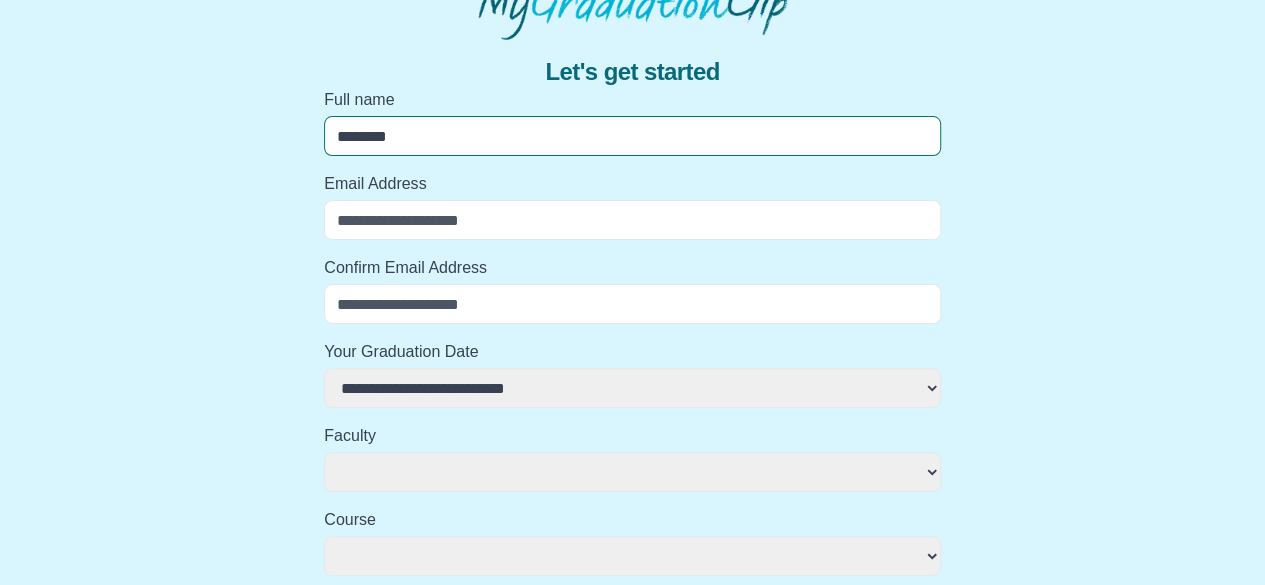 select 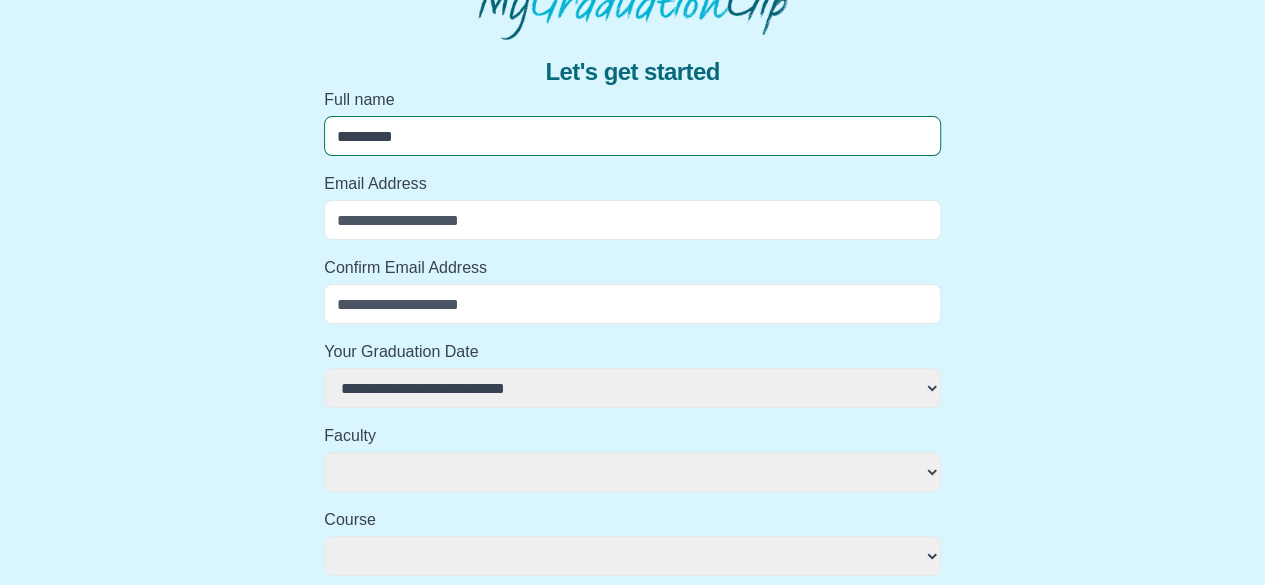select 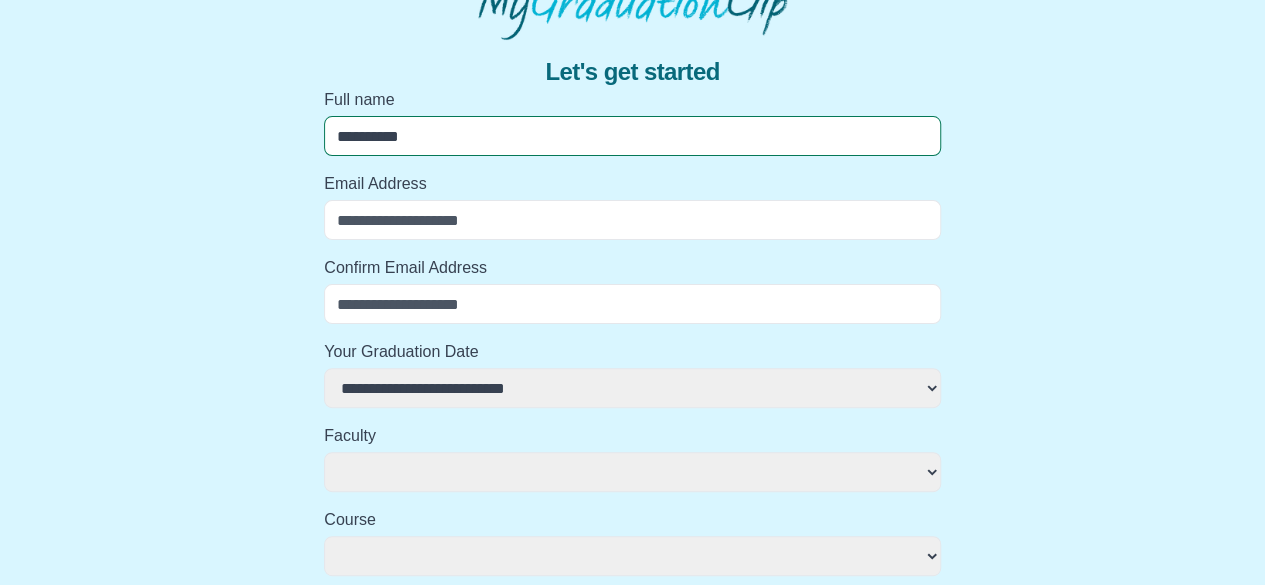 select 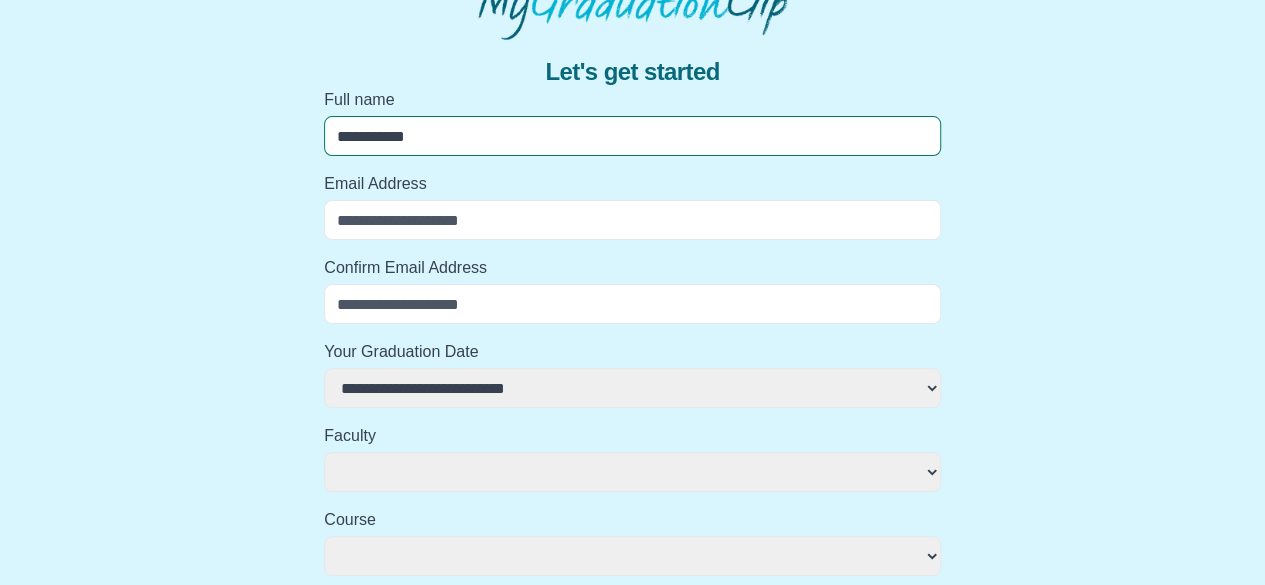 select 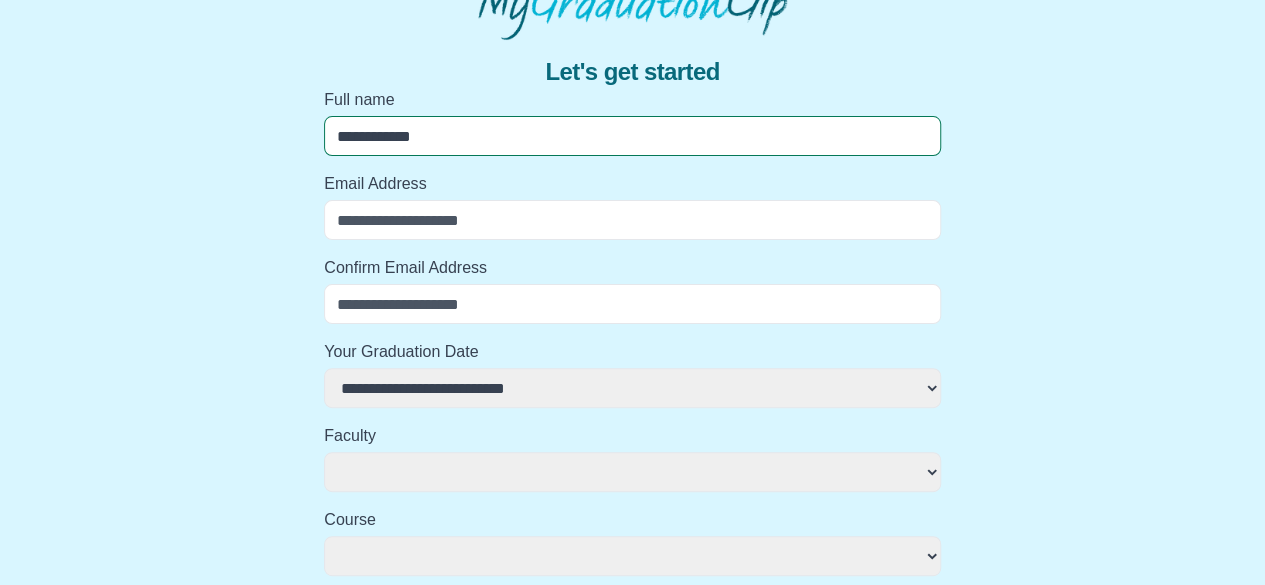 select 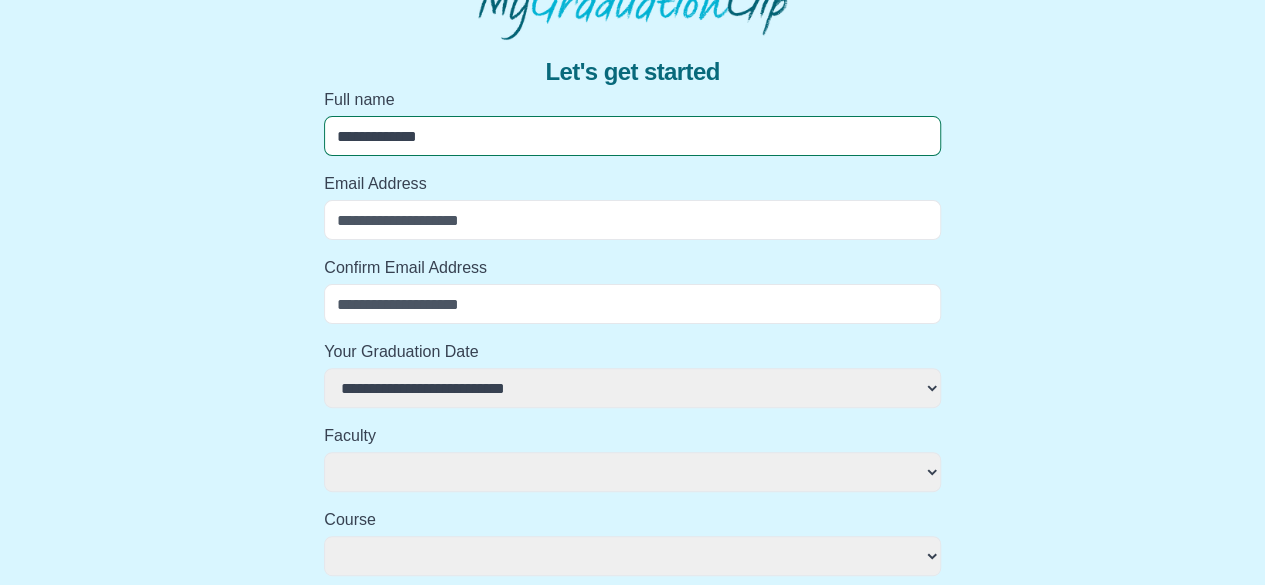 select 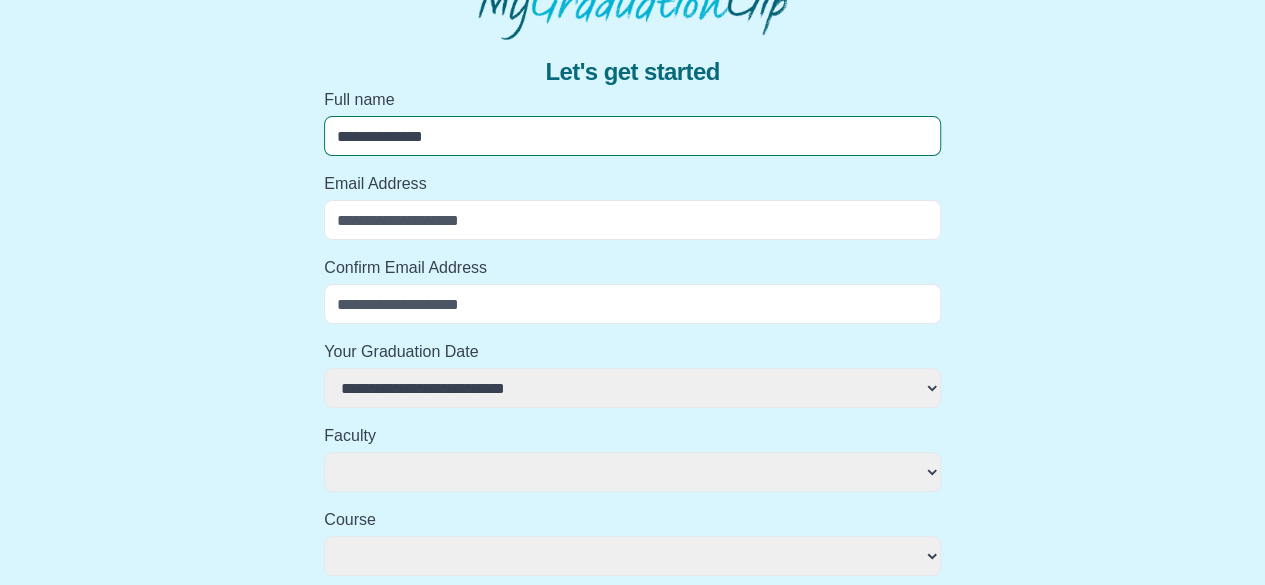 select 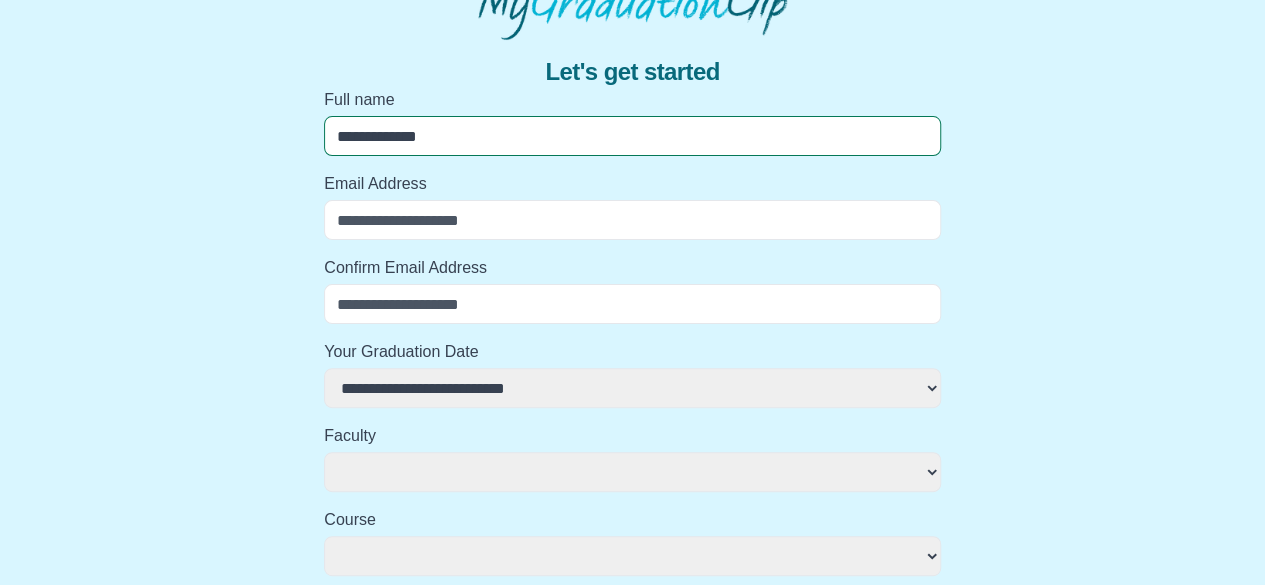 select 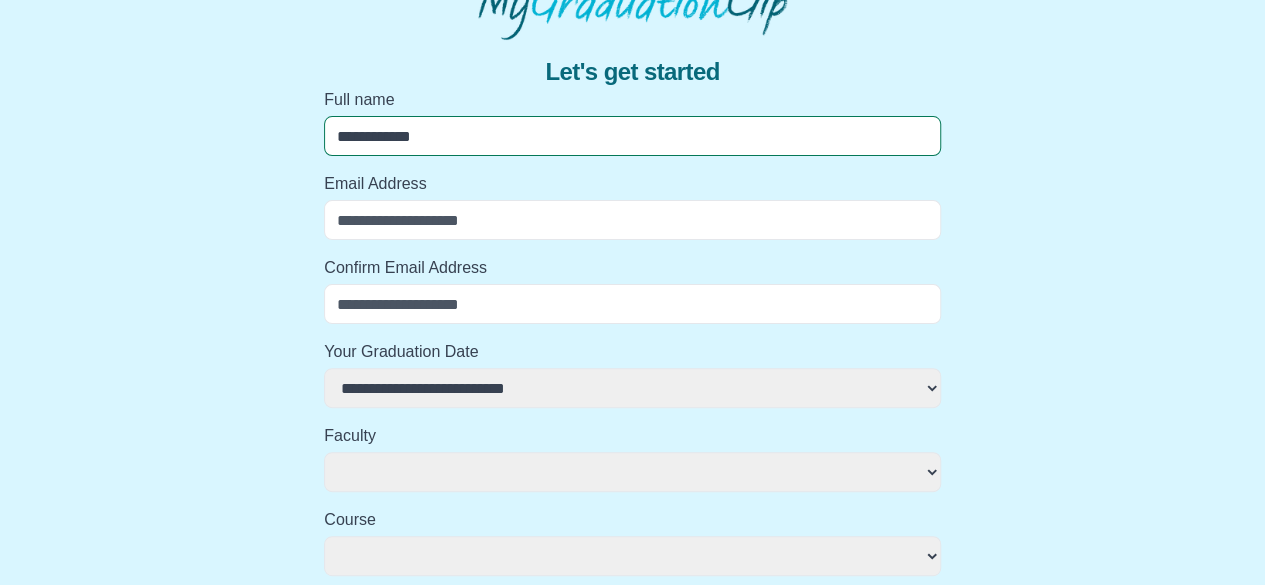 select 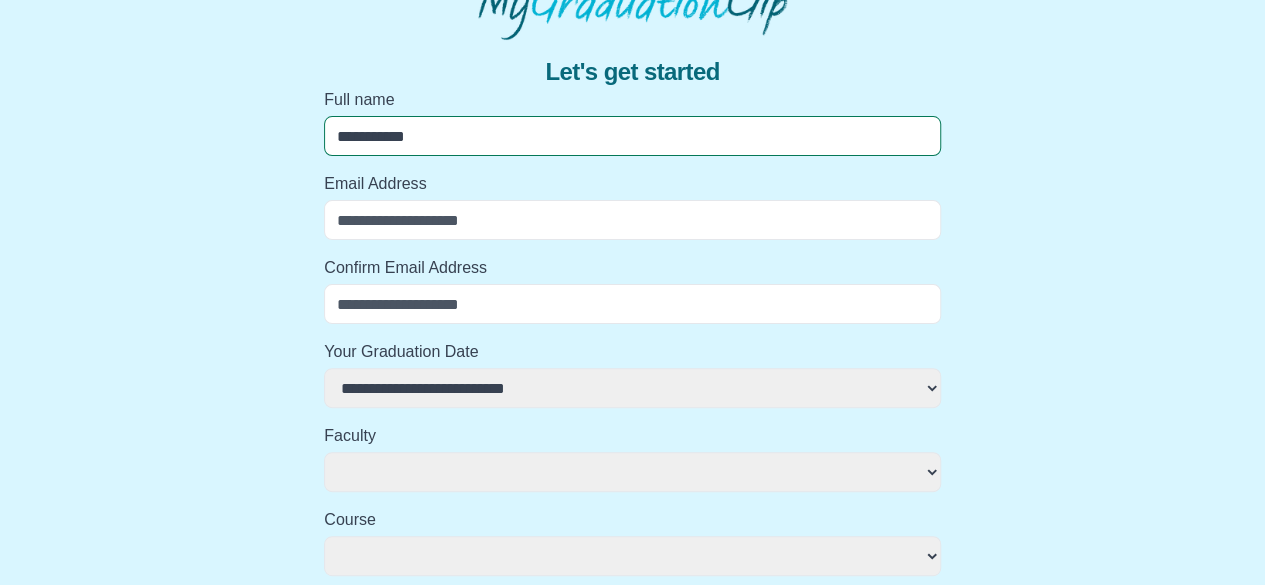 select 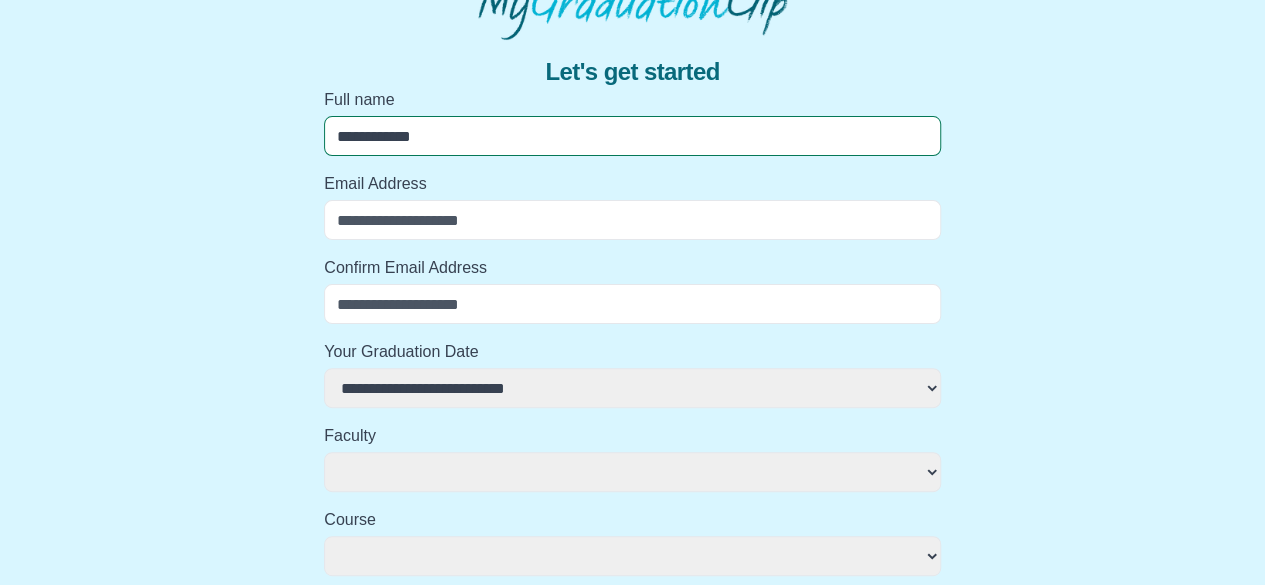 select 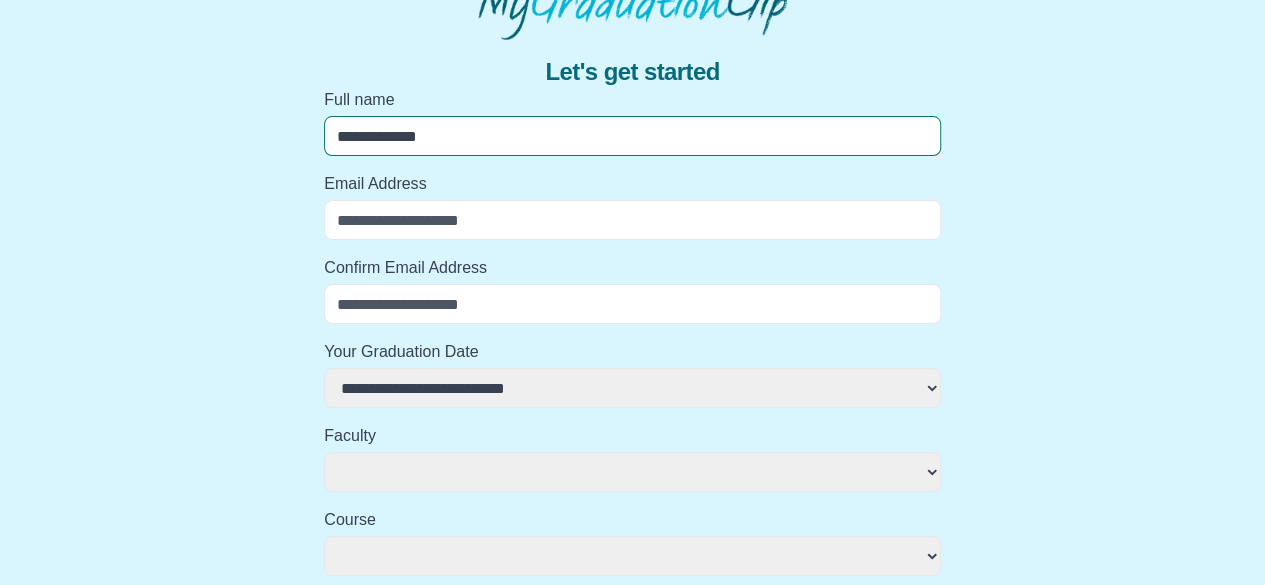 select 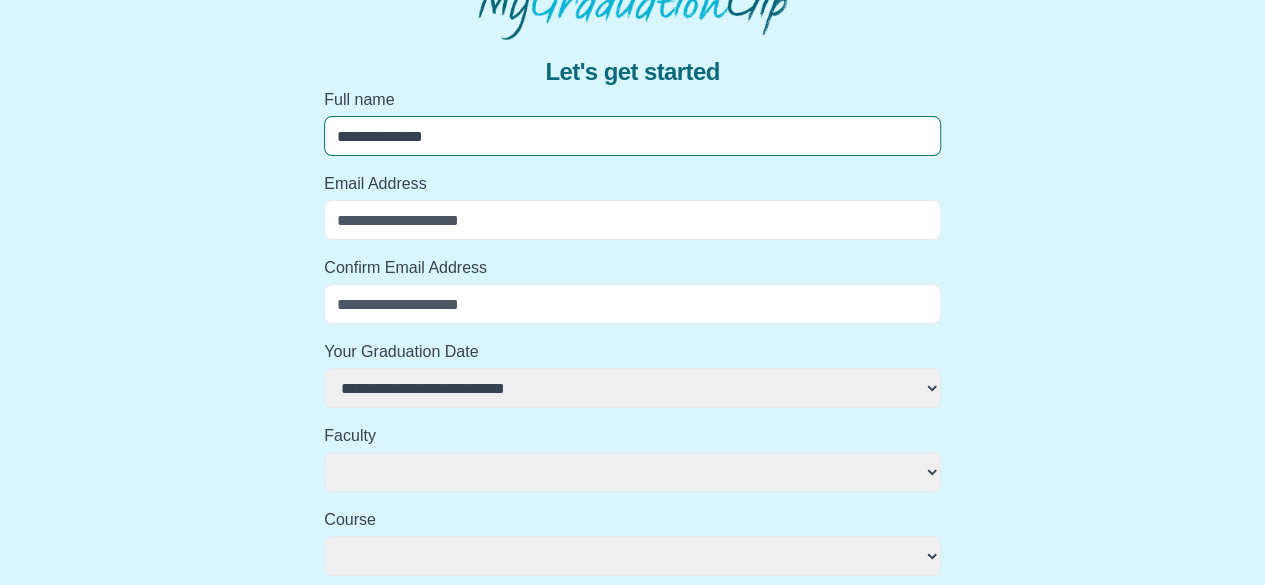 select 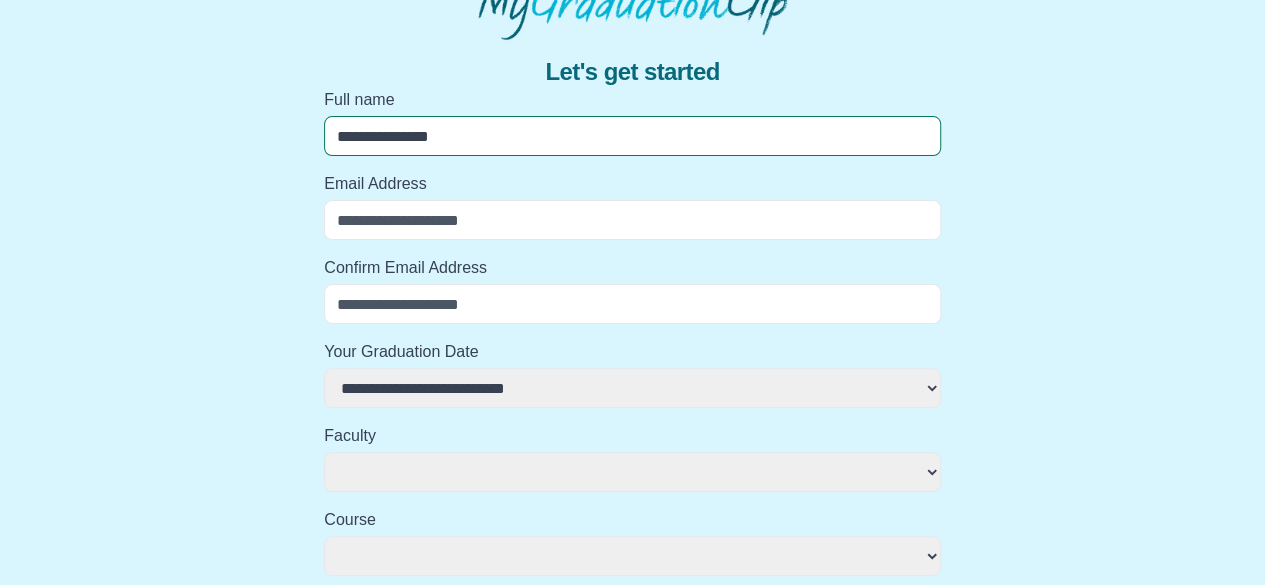 select 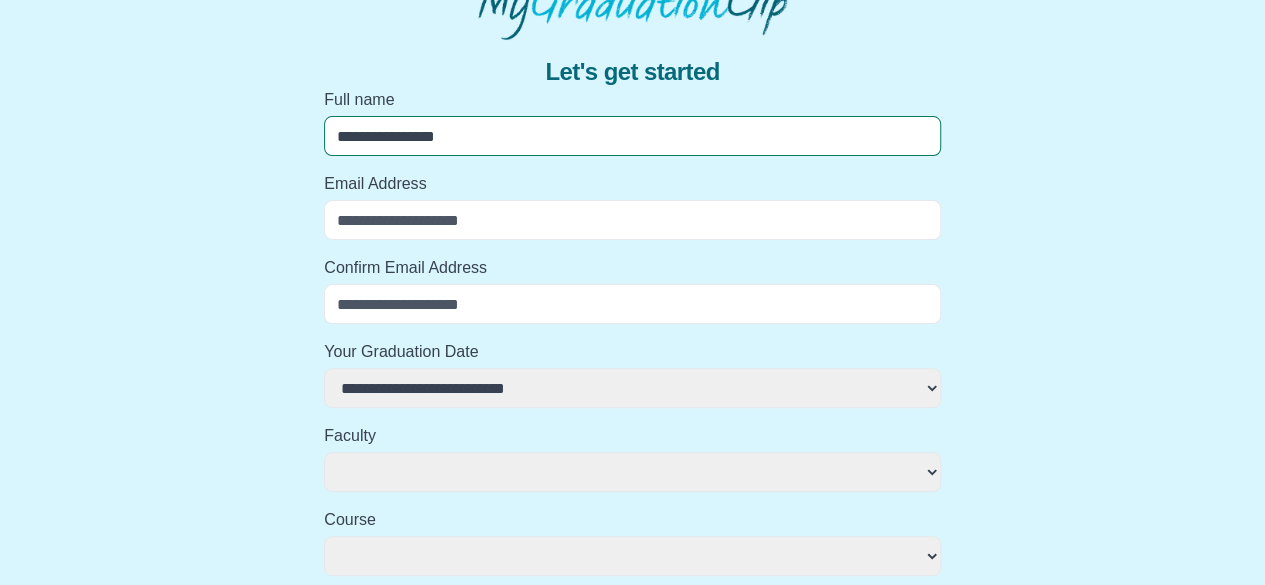 select 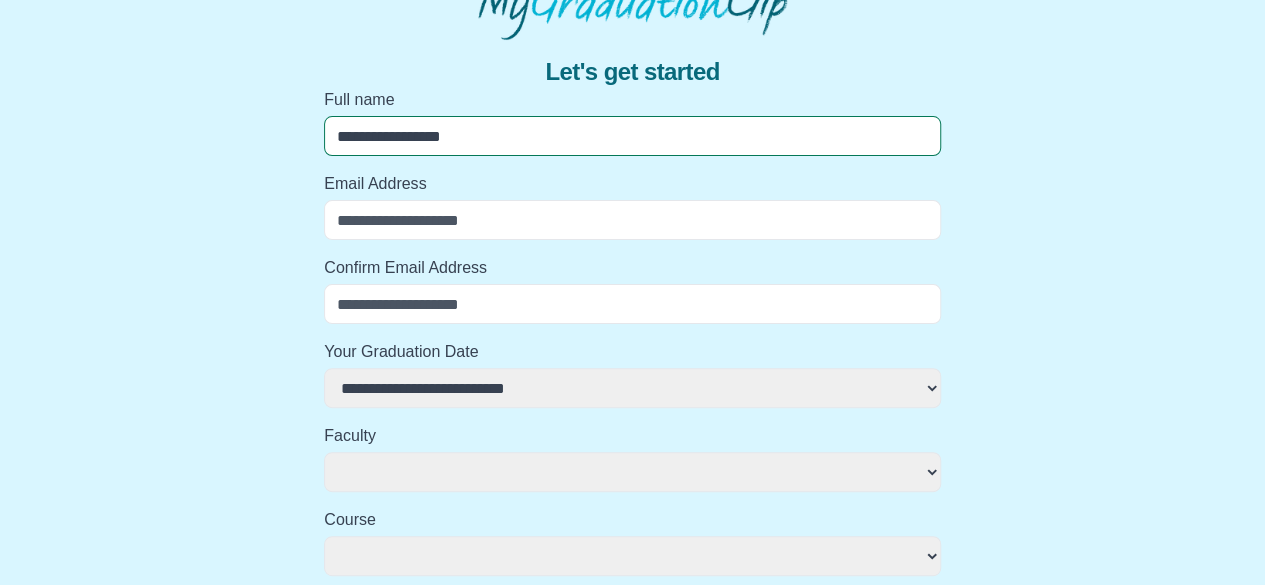 select 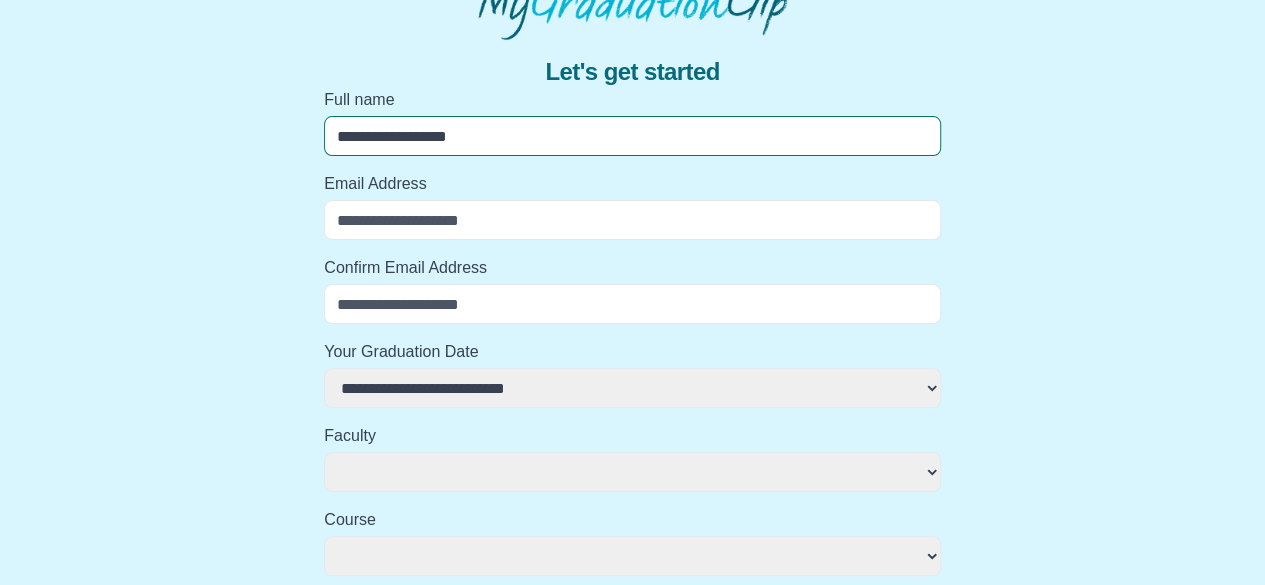select 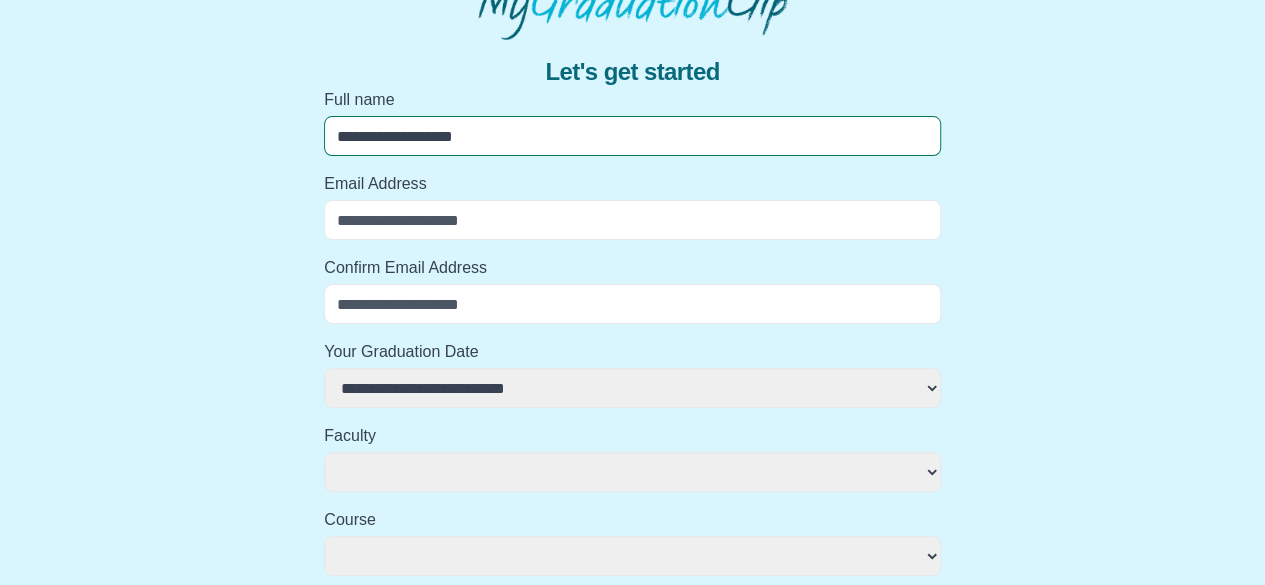 select 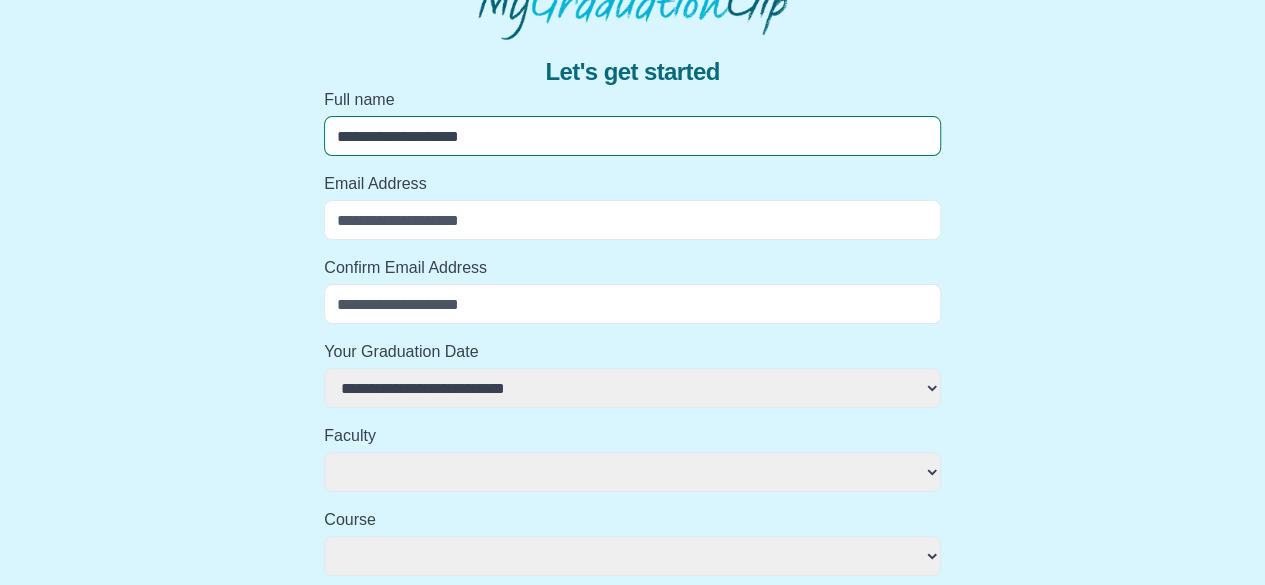select 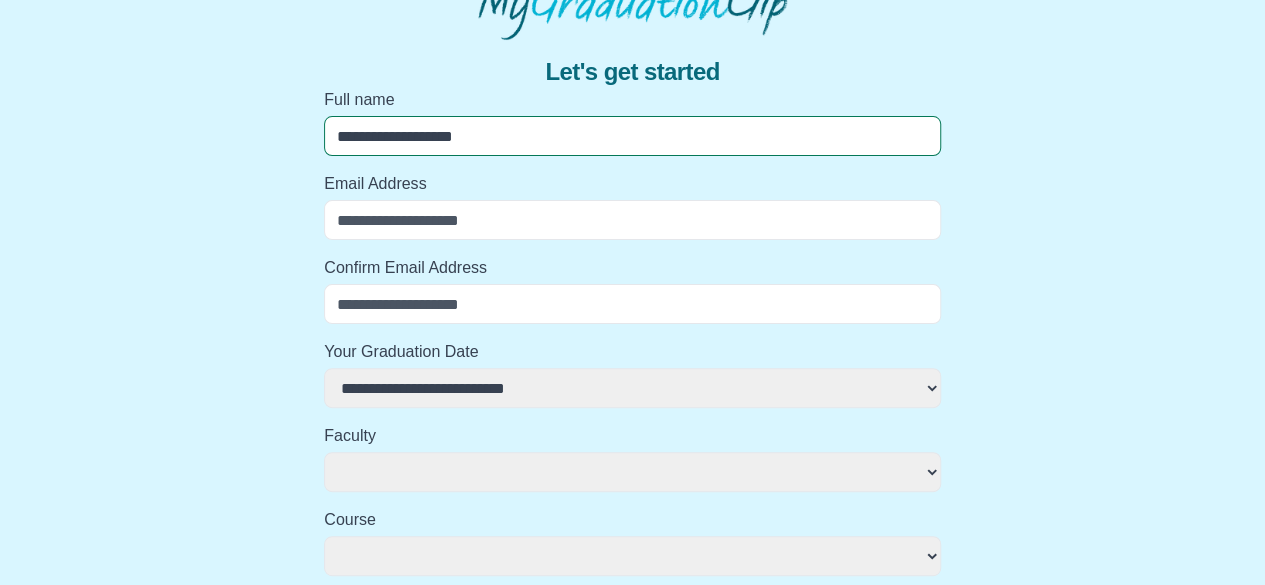 select 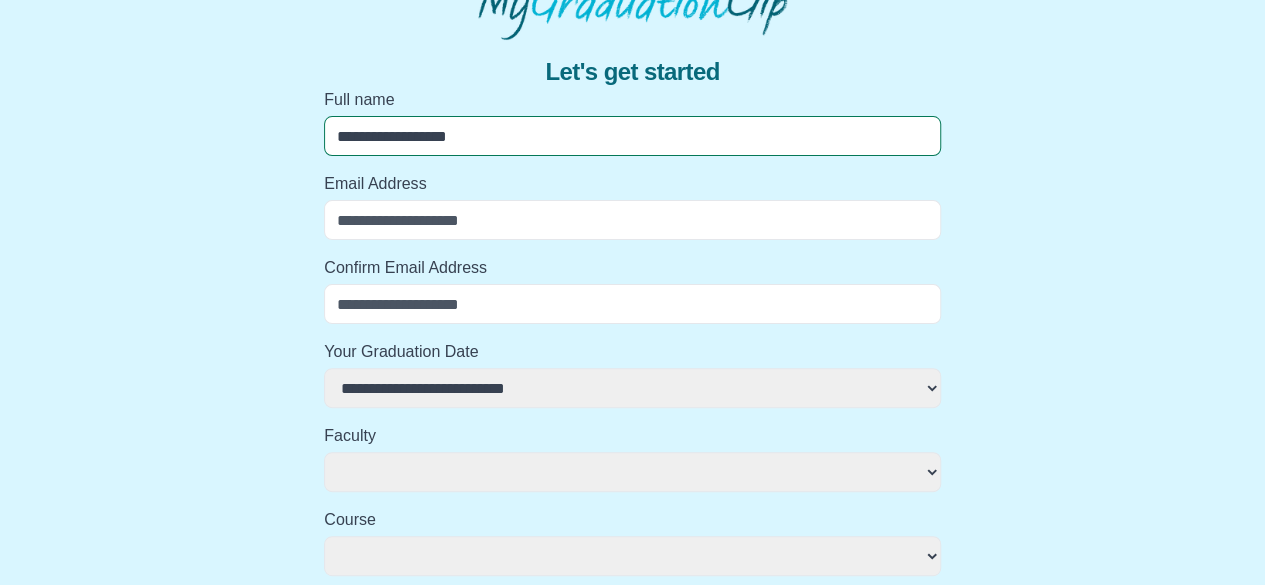 select 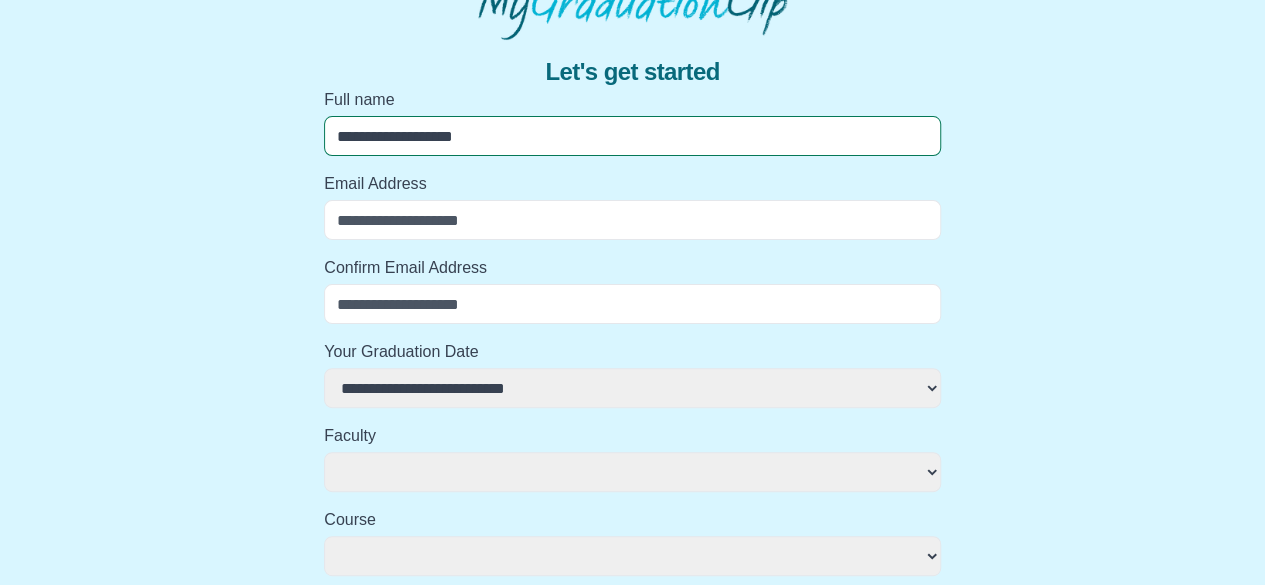 select 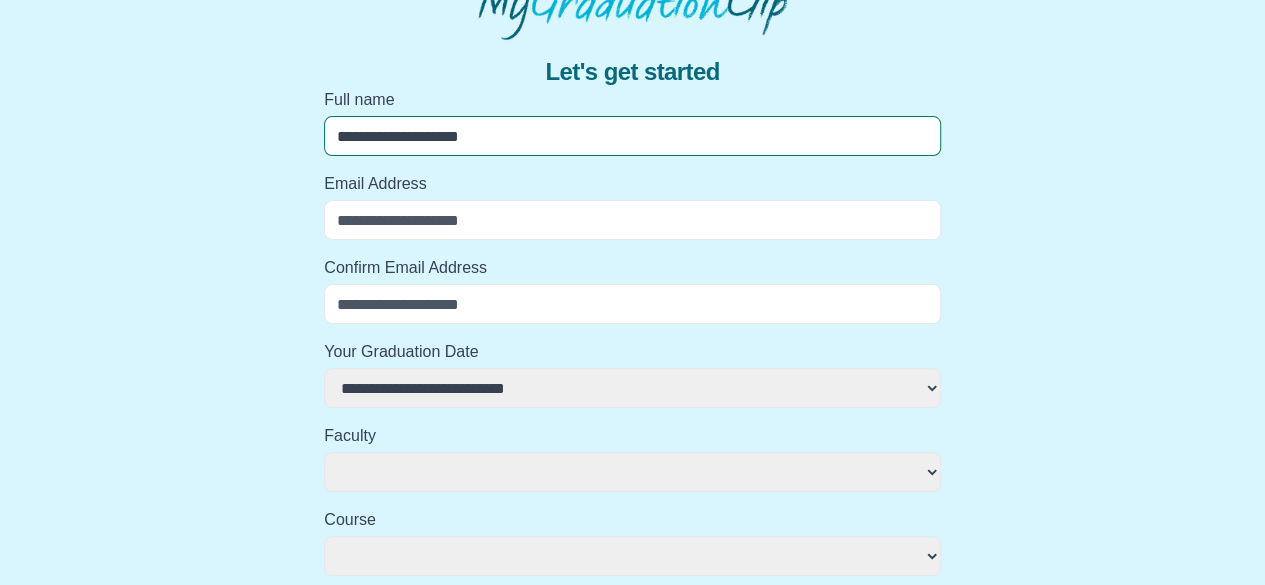 select 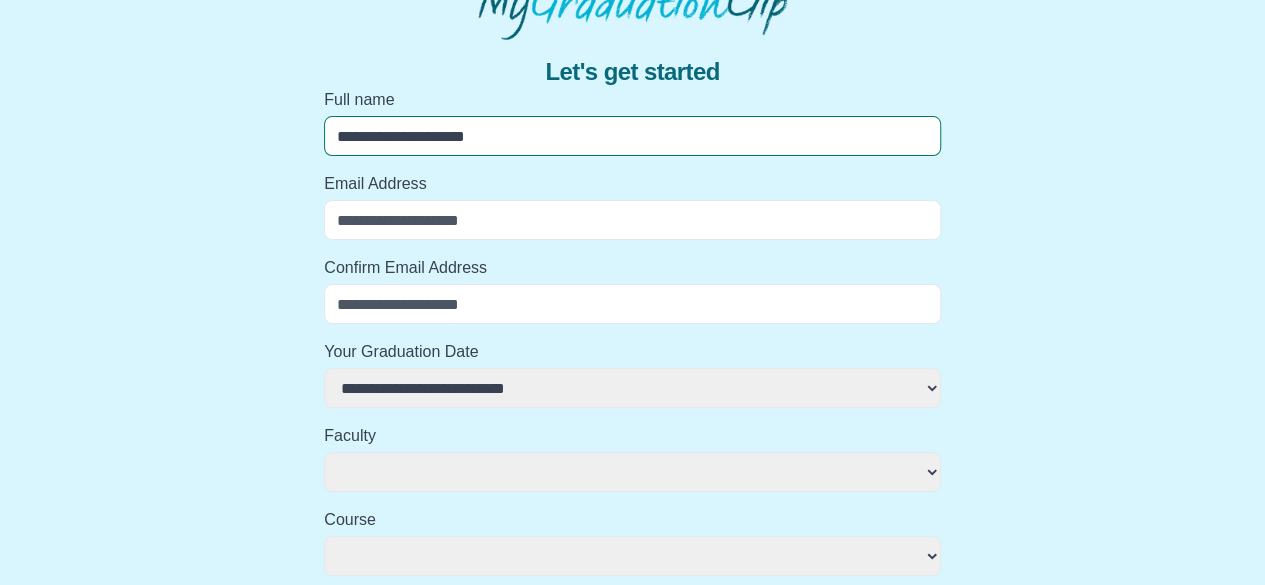 select 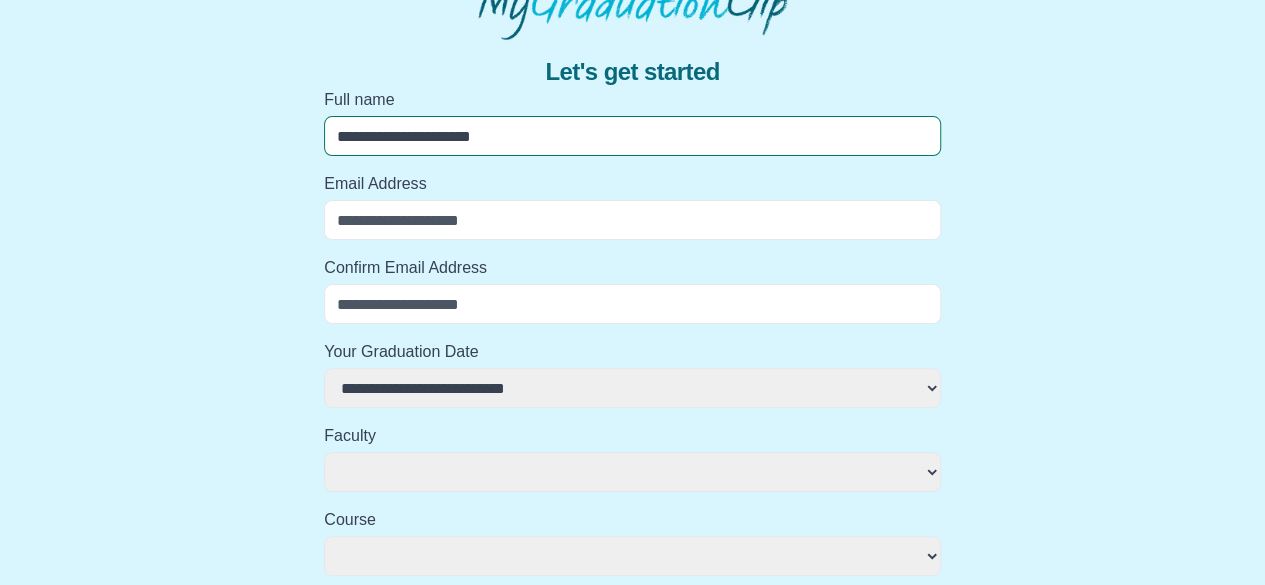 select 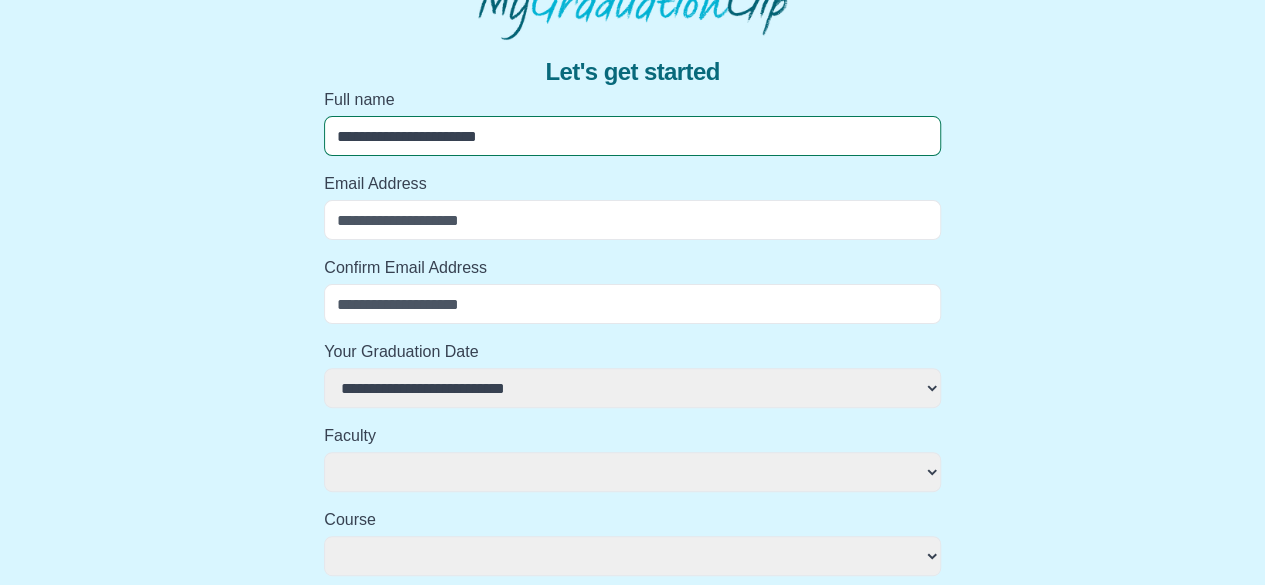 select 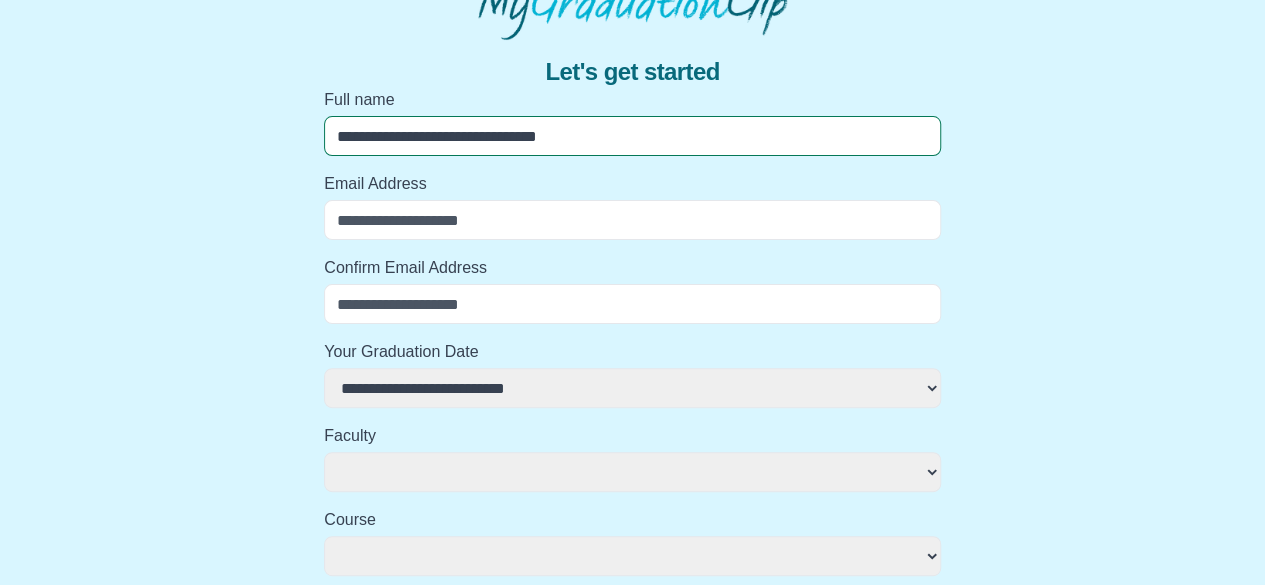 click on "**********" at bounding box center [632, 136] 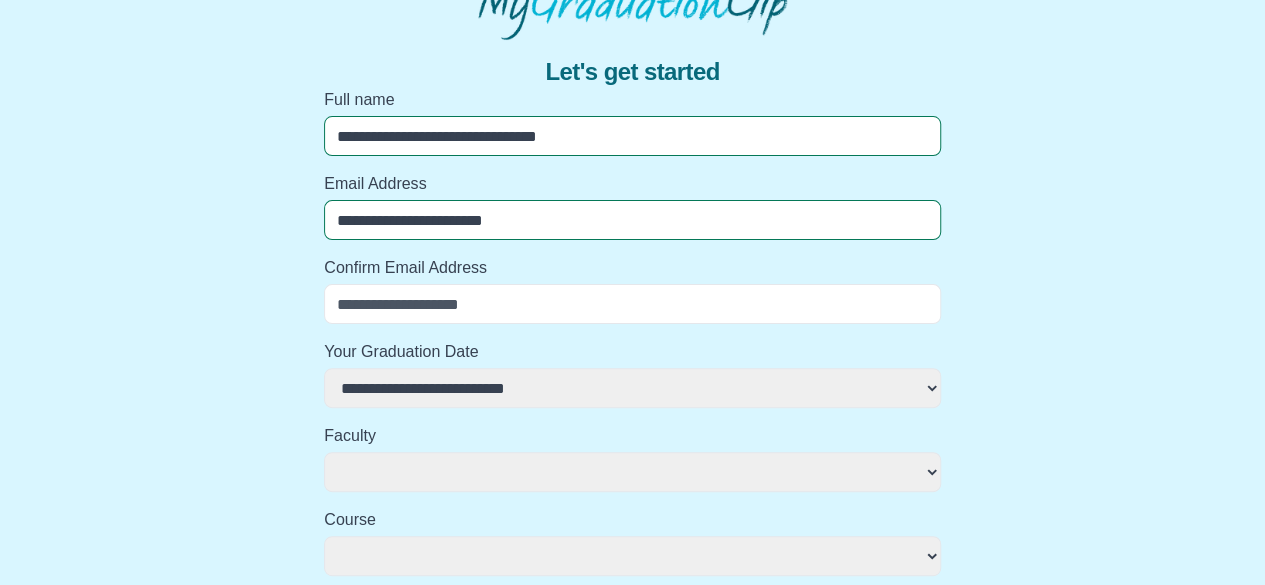 click on "Confirm Email Address" at bounding box center (632, 304) 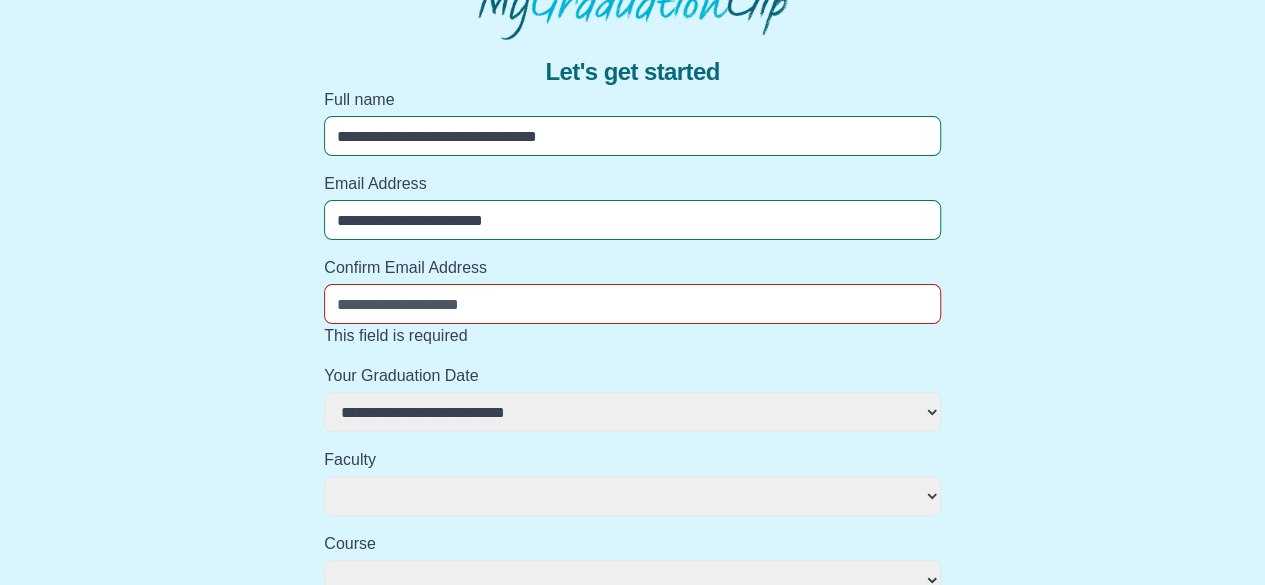 drag, startPoint x: 621, startPoint y: 221, endPoint x: 408, endPoint y: 259, distance: 216.36311 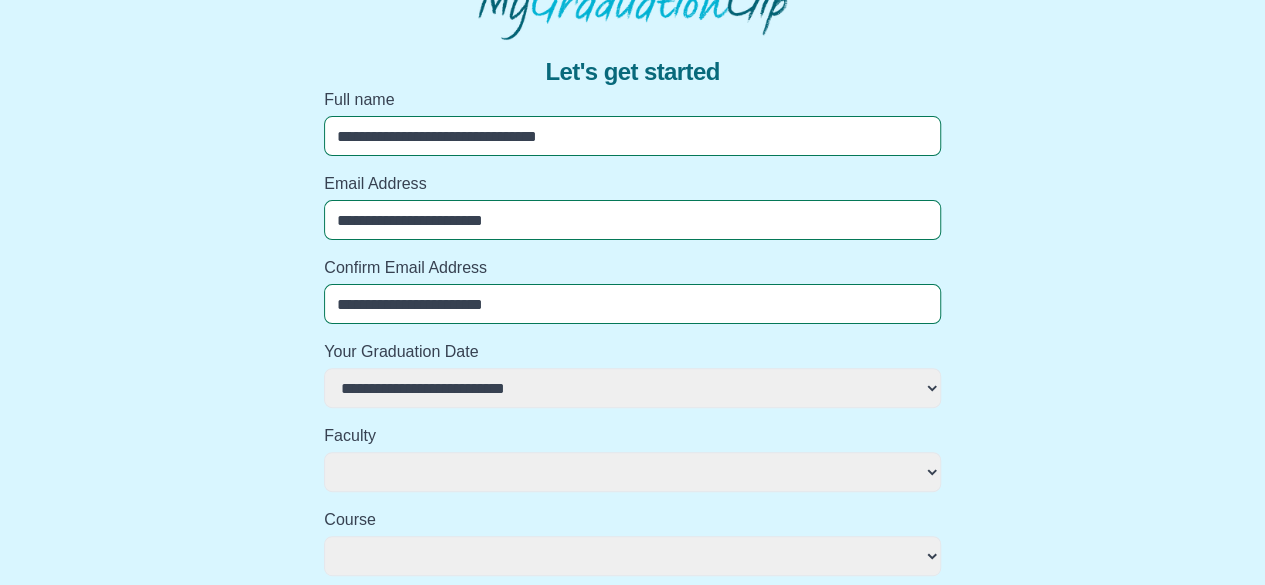 click on "**********" at bounding box center (632, 388) 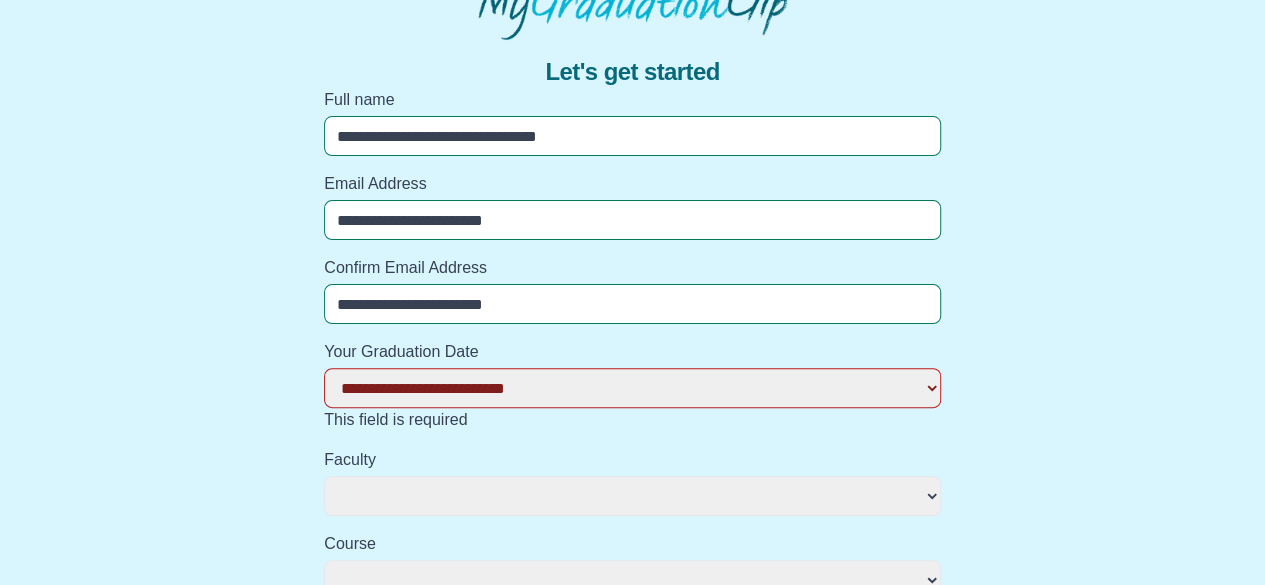 scroll, scrollTop: 210, scrollLeft: 0, axis: vertical 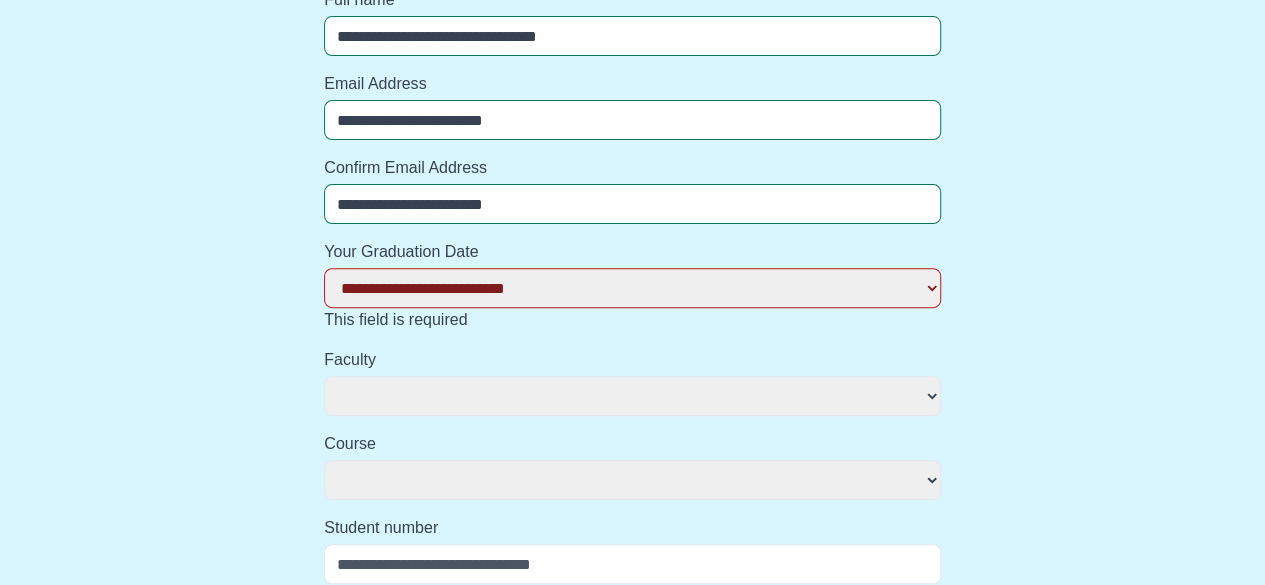 click on "**********" at bounding box center [632, 288] 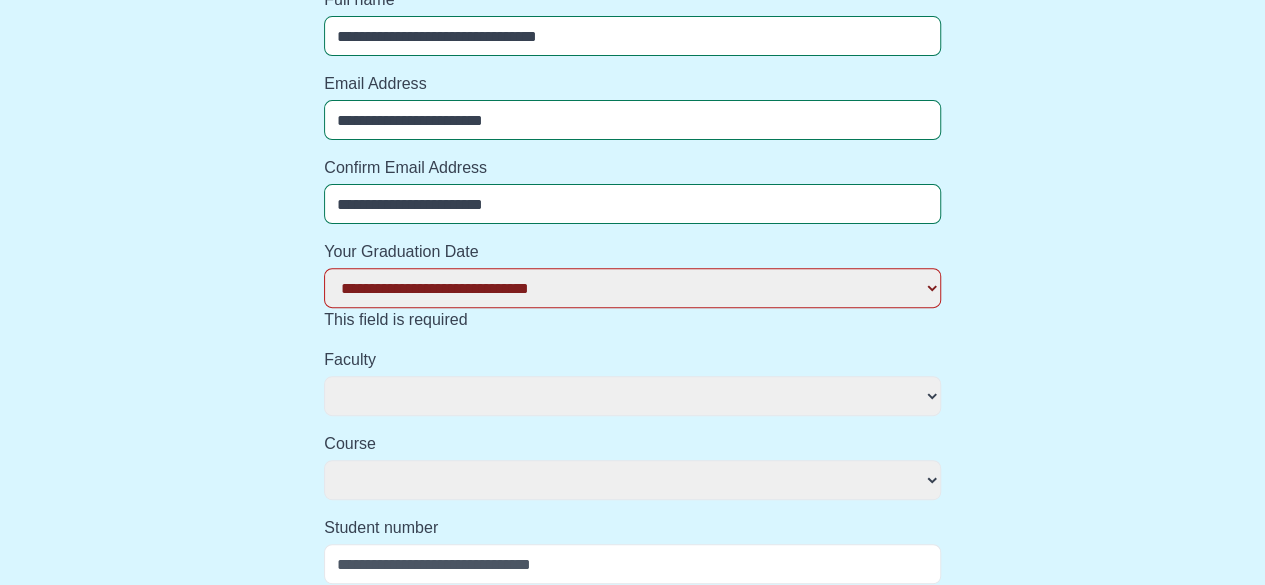 click on "**********" at bounding box center (632, 288) 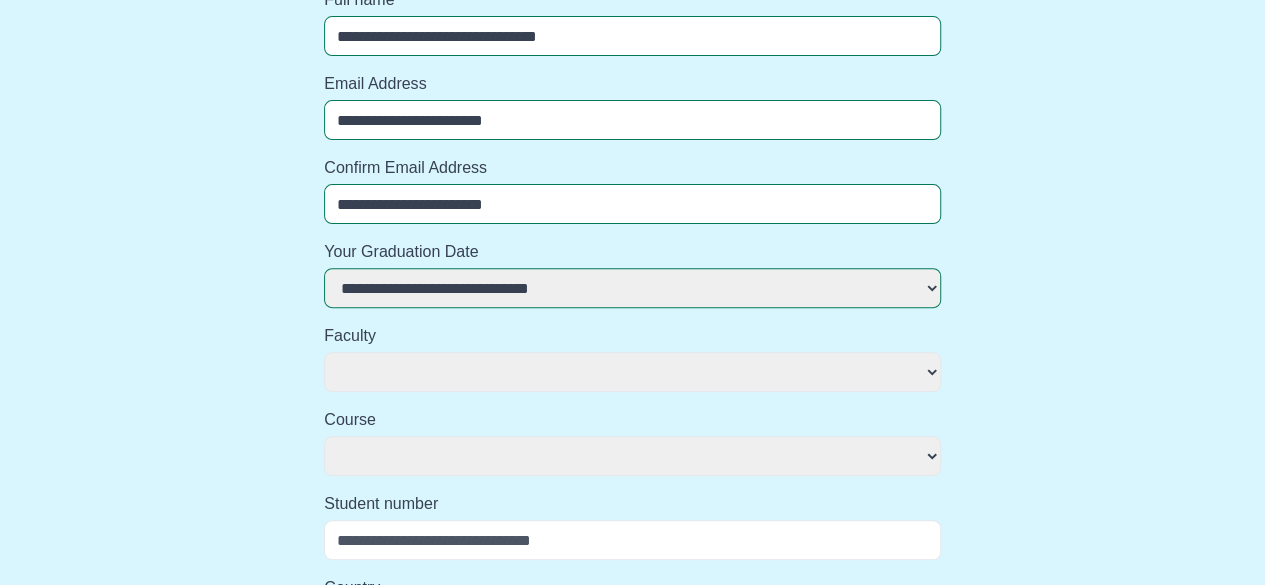 click on "**********" at bounding box center [632, 372] 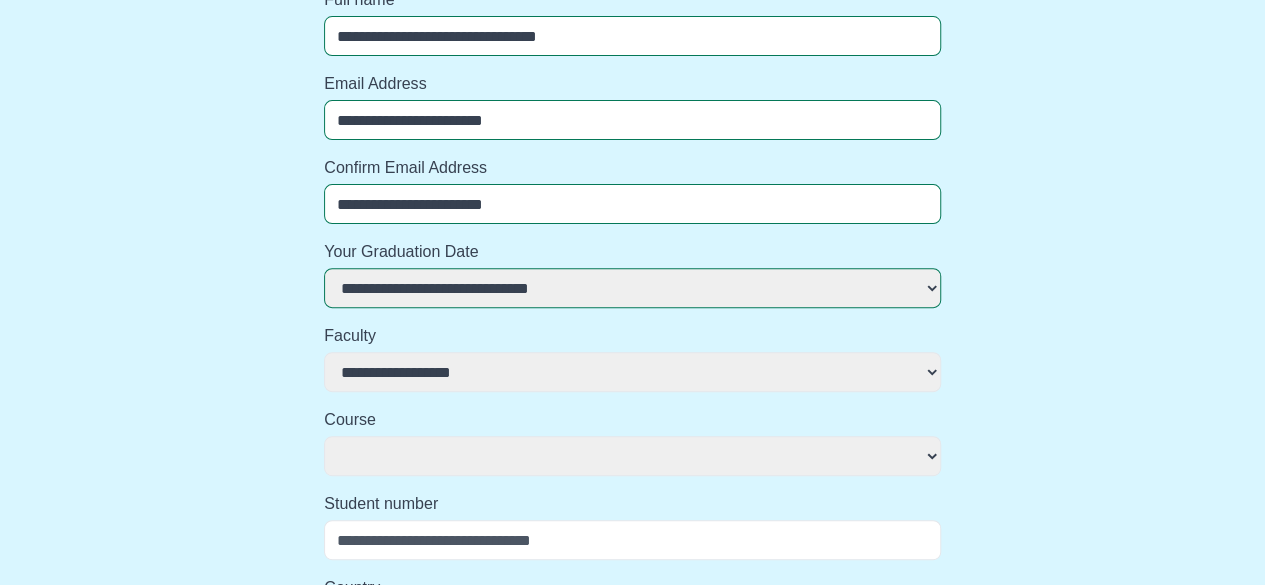 click on "**********" at bounding box center (632, 372) 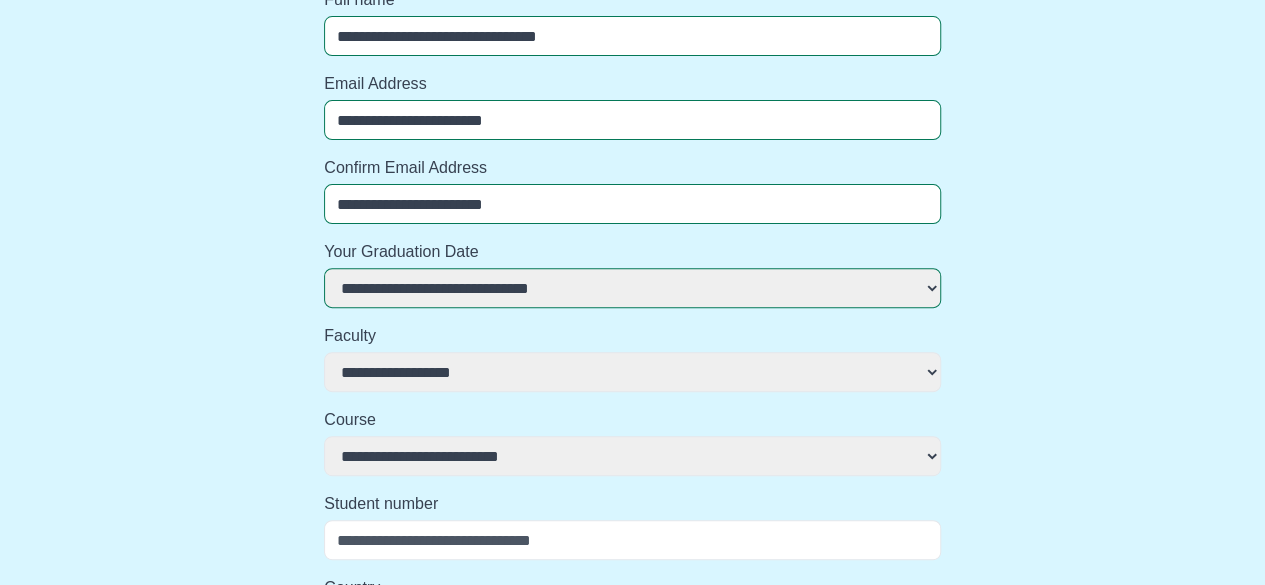 click on "**********" at bounding box center [632, 456] 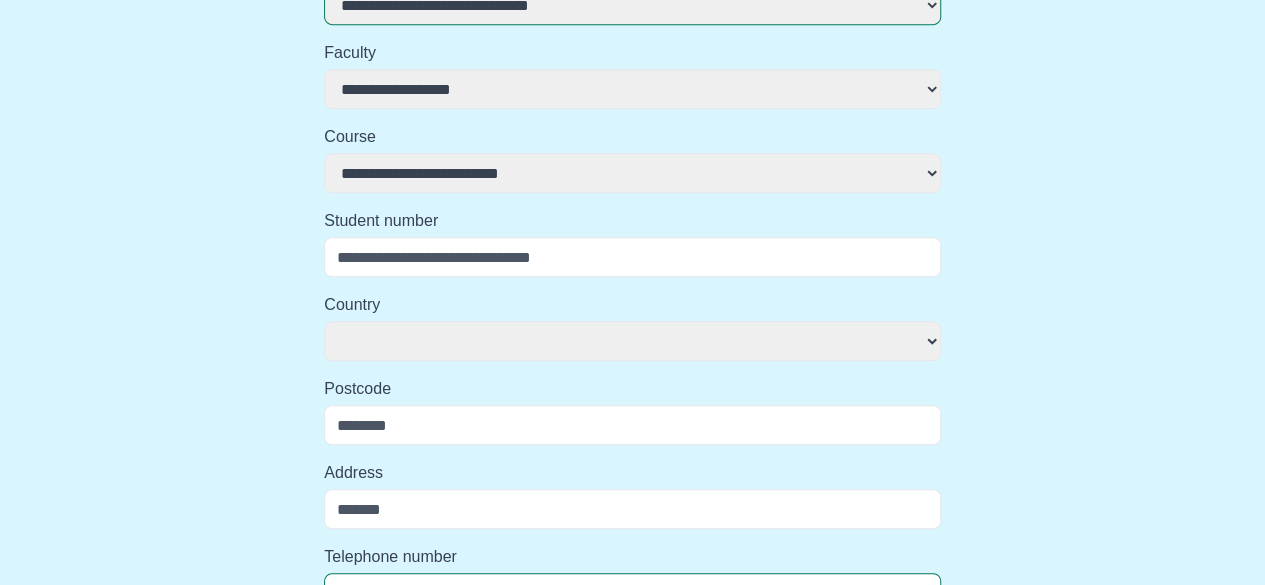 scroll, scrollTop: 510, scrollLeft: 0, axis: vertical 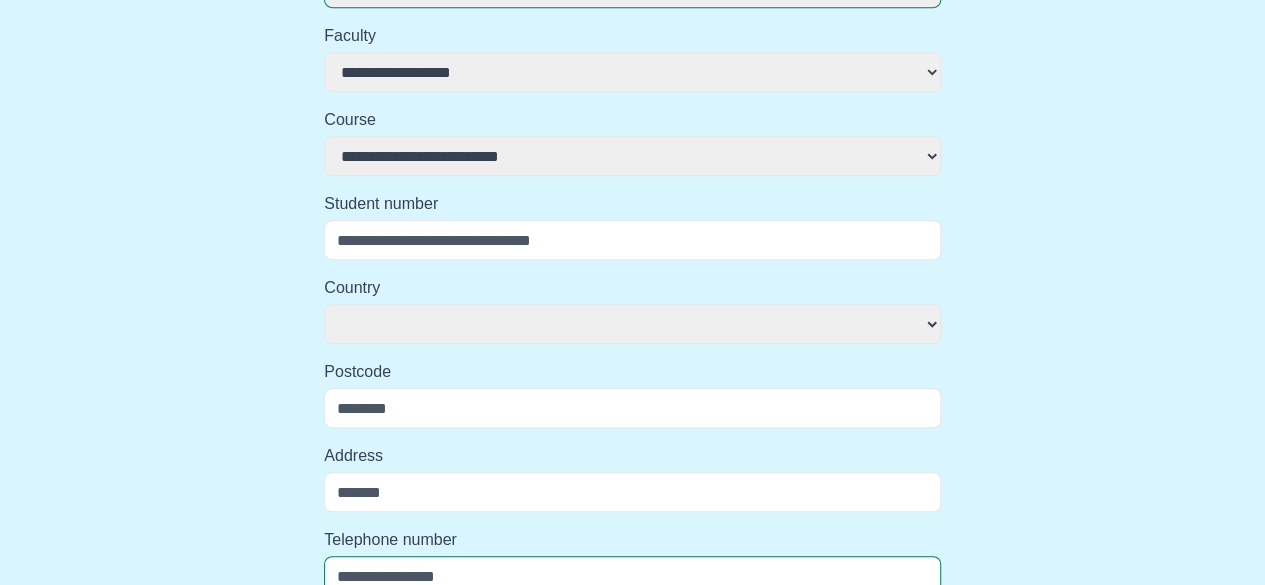 click on "Student number" at bounding box center (632, 240) 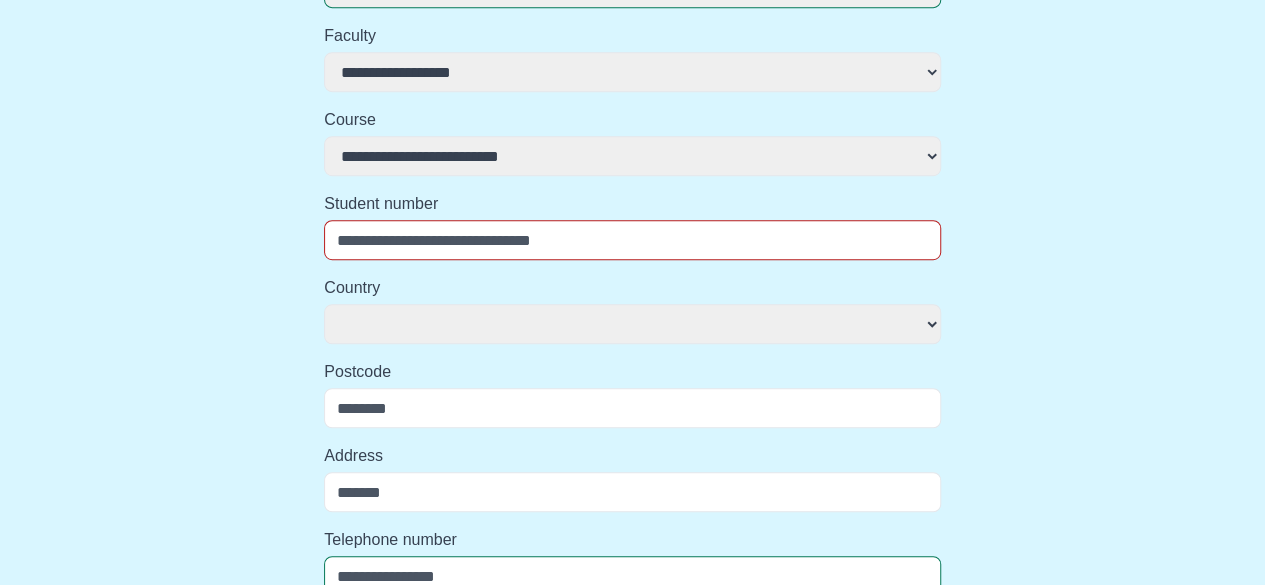 click on "**********" at bounding box center [632, 324] 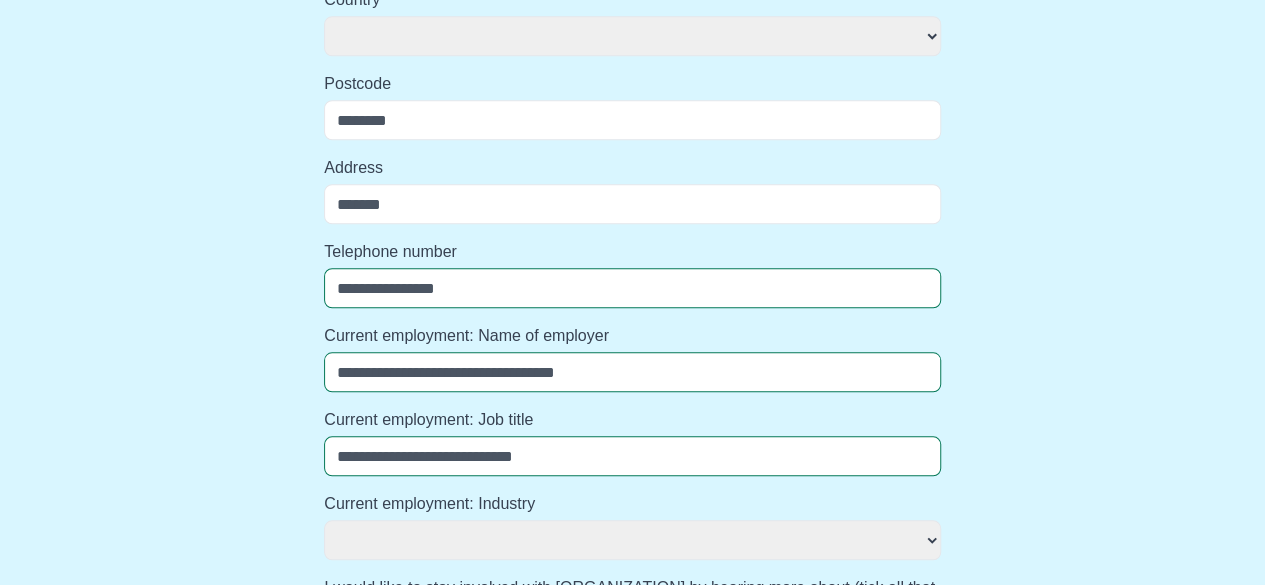 scroll, scrollTop: 710, scrollLeft: 0, axis: vertical 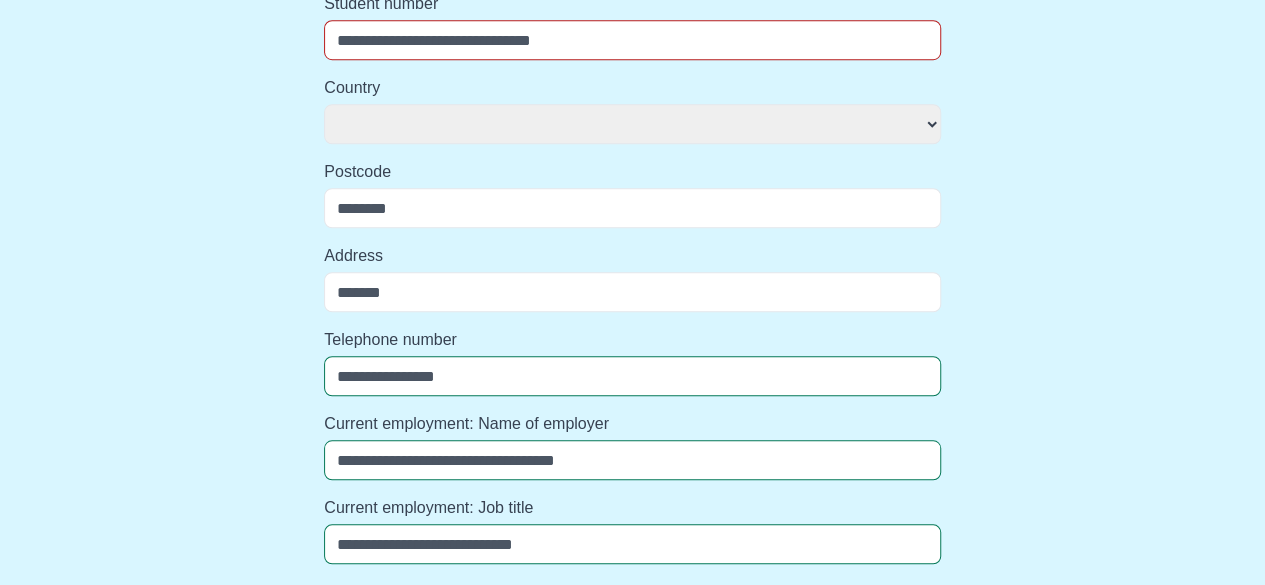 click on "**********" at bounding box center (632, 124) 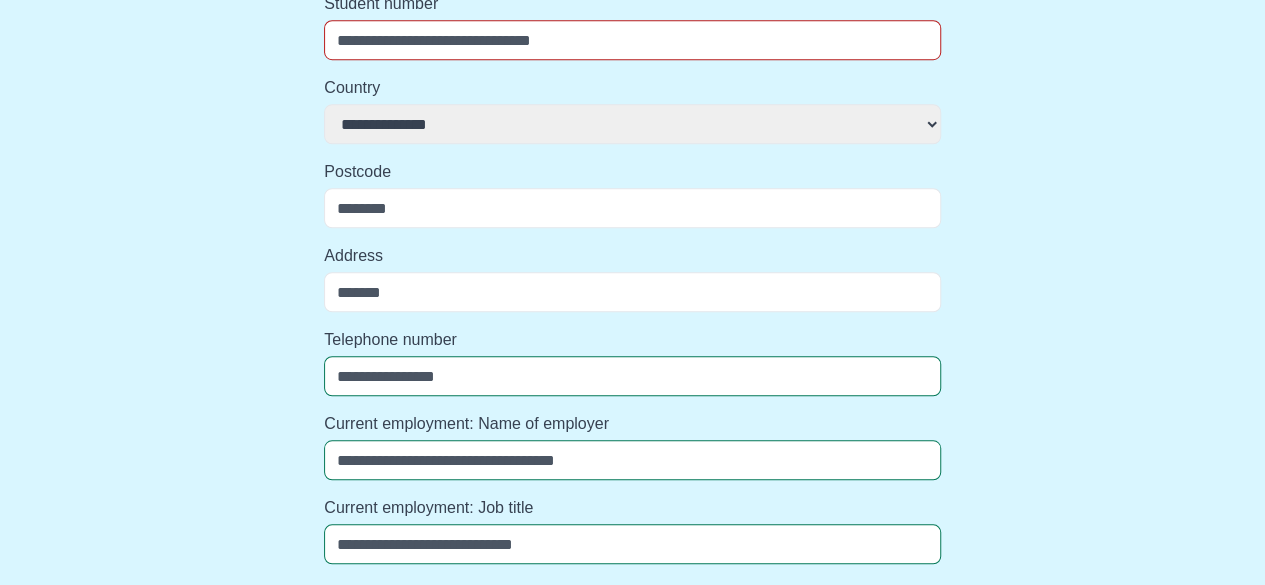 click on "**********" at bounding box center (632, 124) 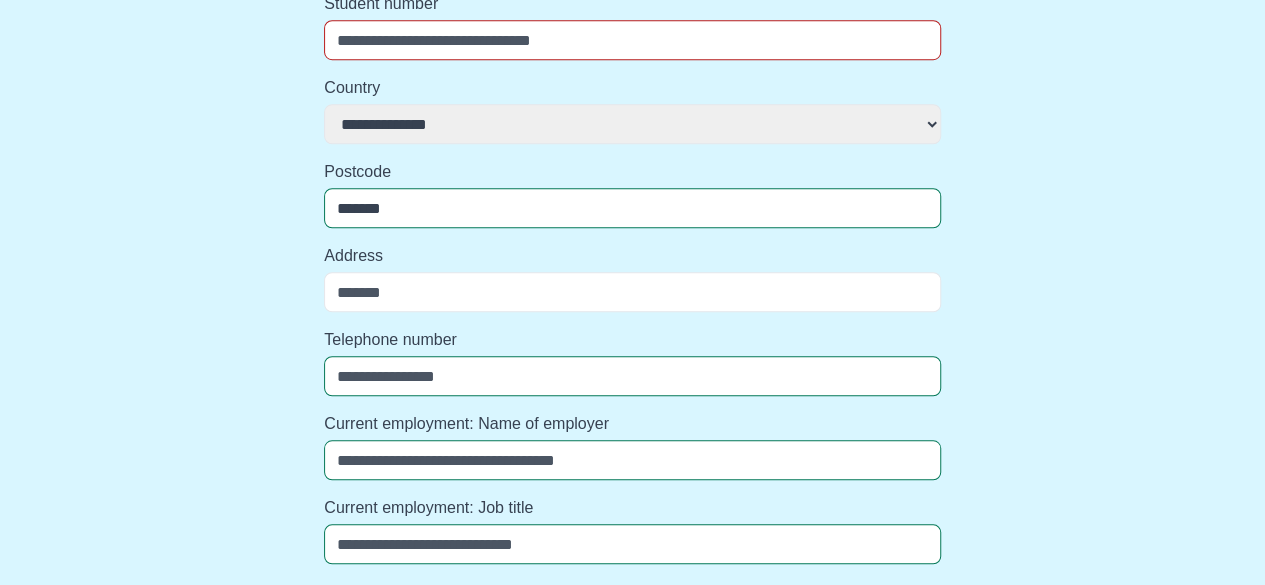 click on "Address" at bounding box center [632, 292] 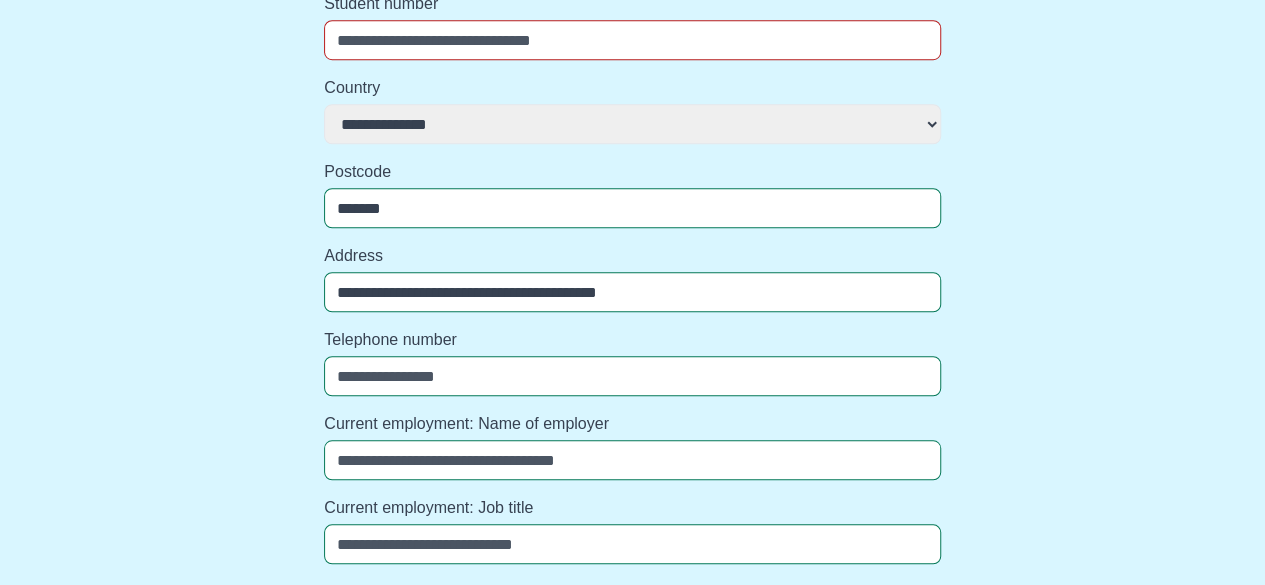 click on "Telephone number" at bounding box center [632, 376] 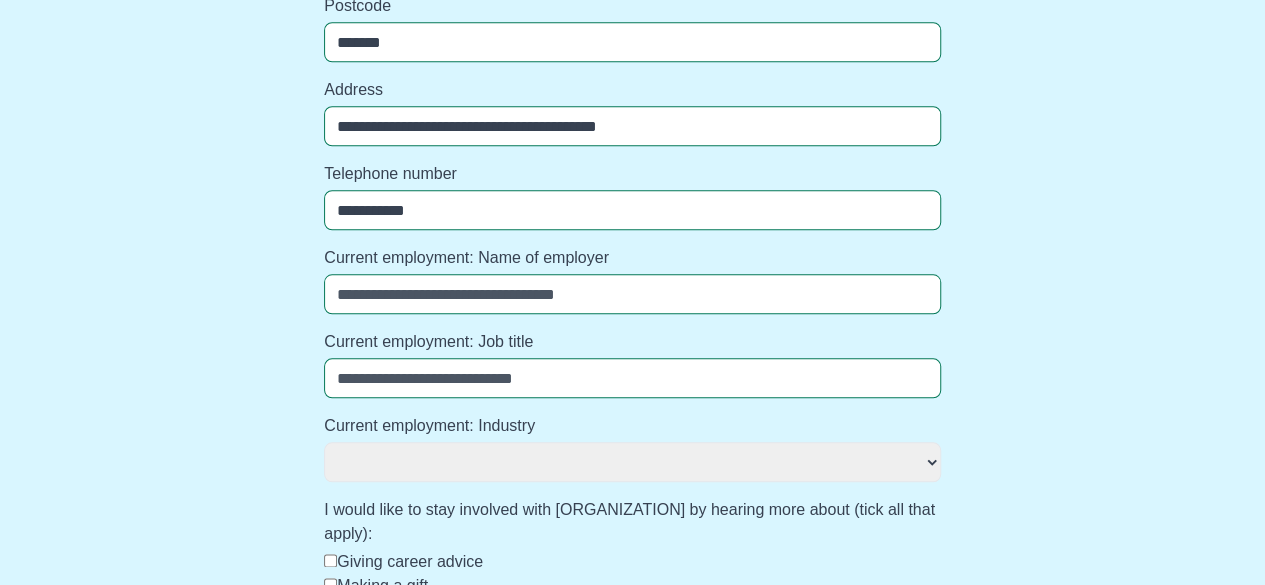 scroll, scrollTop: 910, scrollLeft: 0, axis: vertical 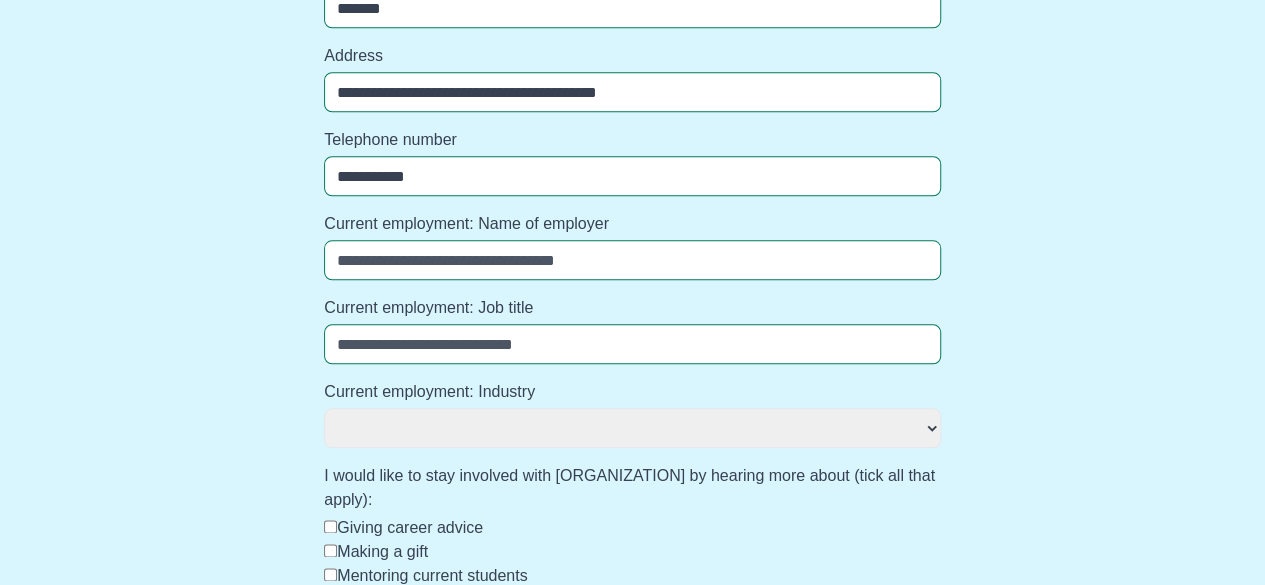 click on "Current employment: Name of employer" at bounding box center [632, 224] 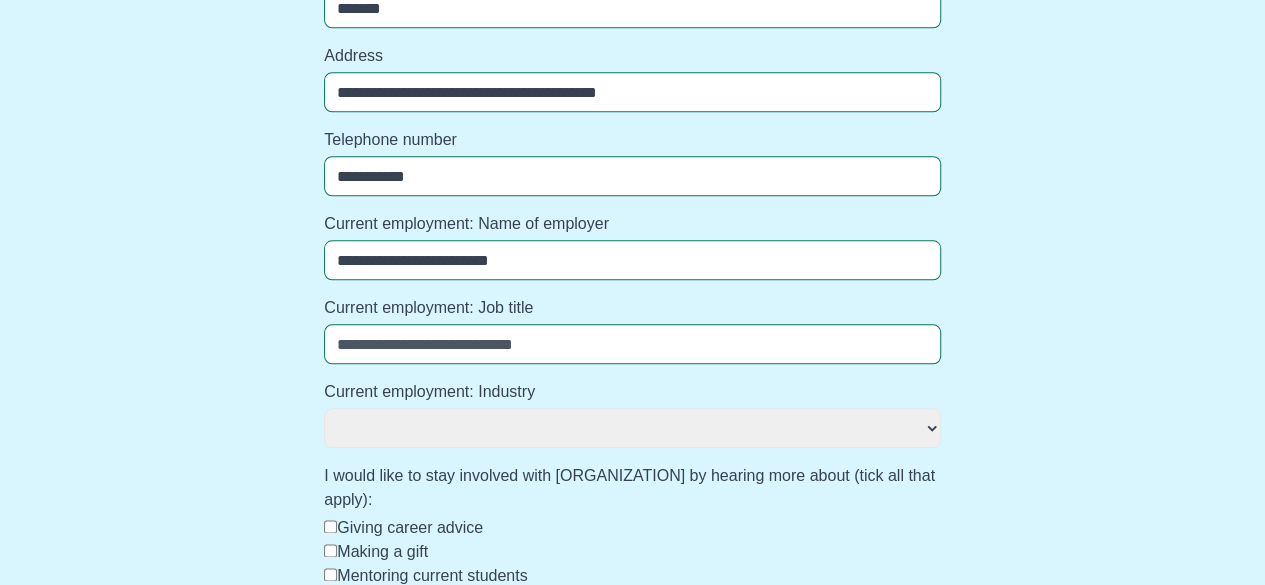 click on "Current employment: Job title" at bounding box center (632, 344) 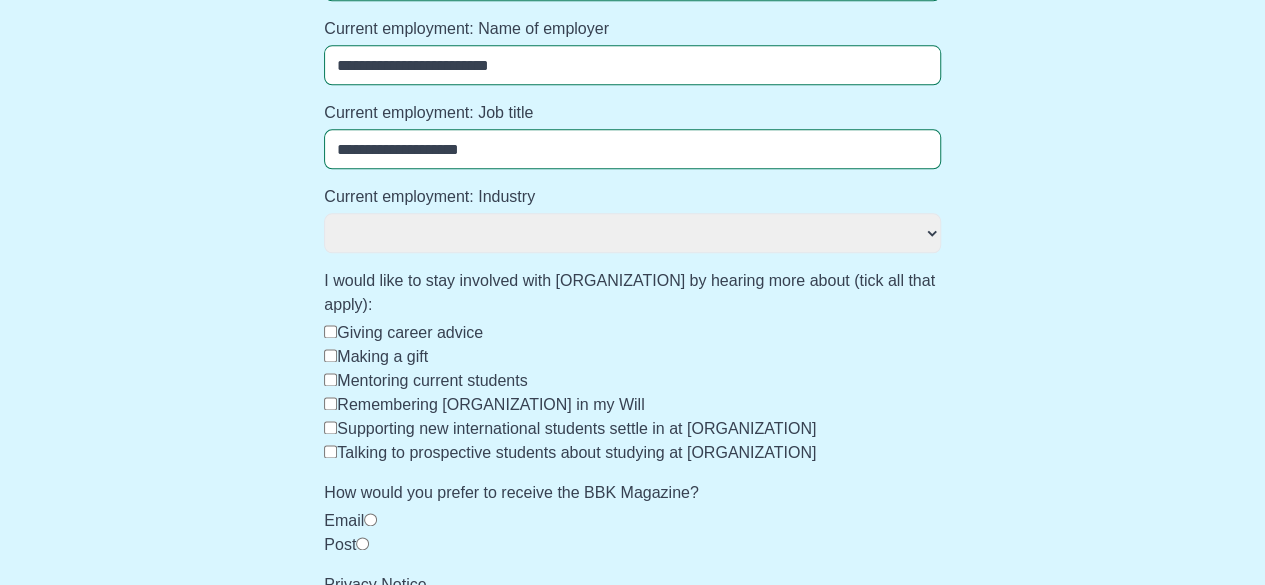 scroll, scrollTop: 1110, scrollLeft: 0, axis: vertical 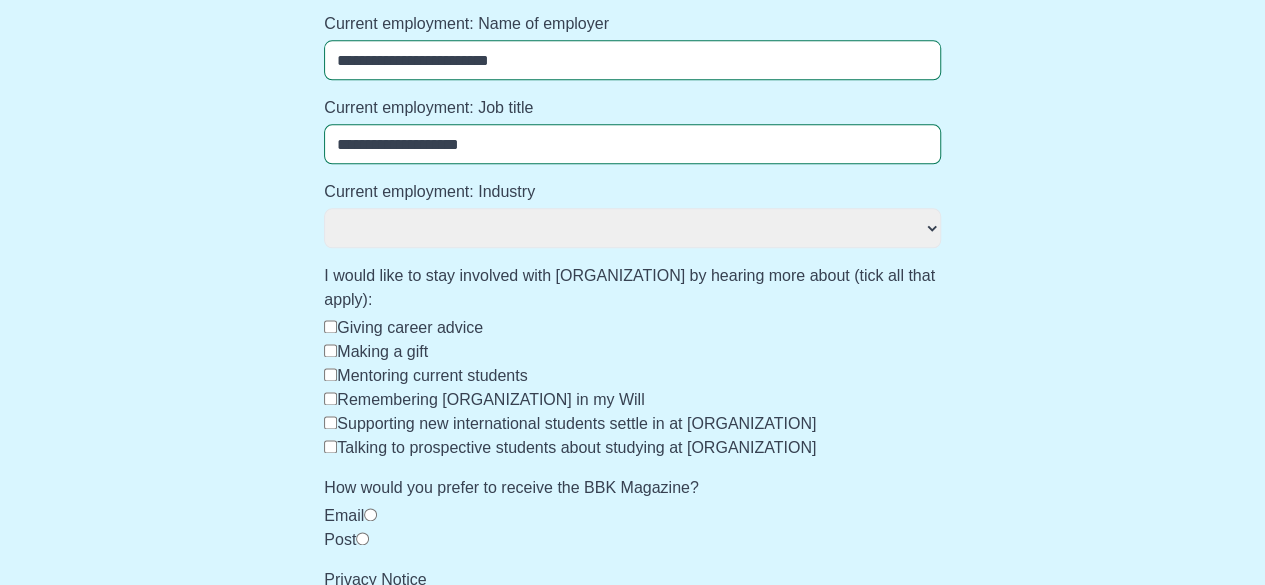 click on "**********" at bounding box center (632, 228) 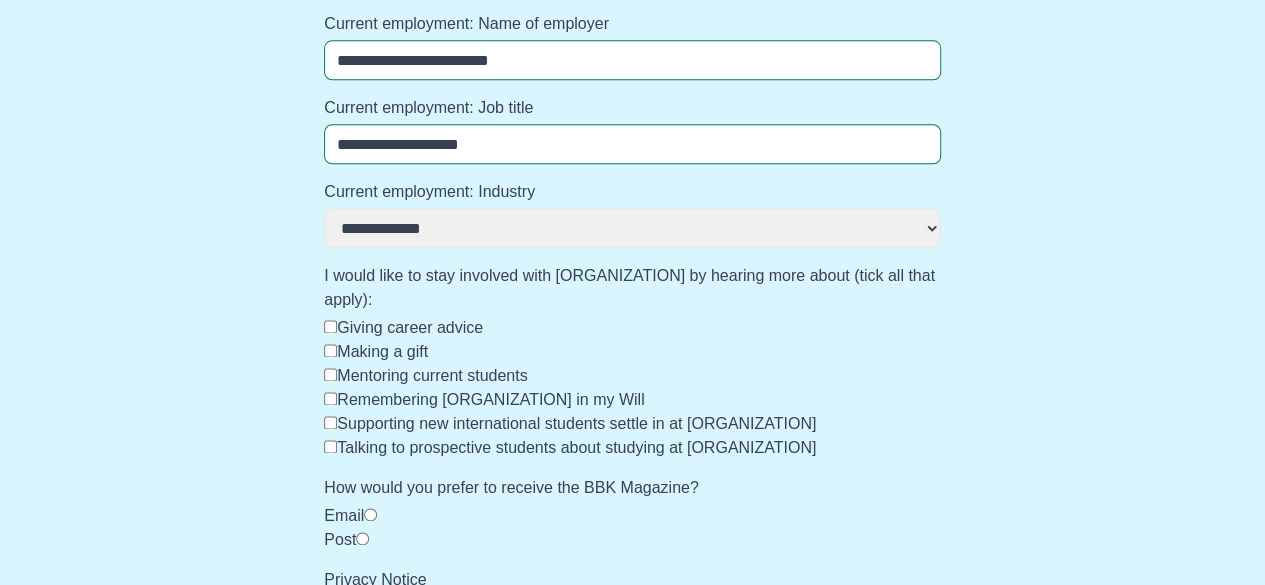 click on "**********" at bounding box center [632, 228] 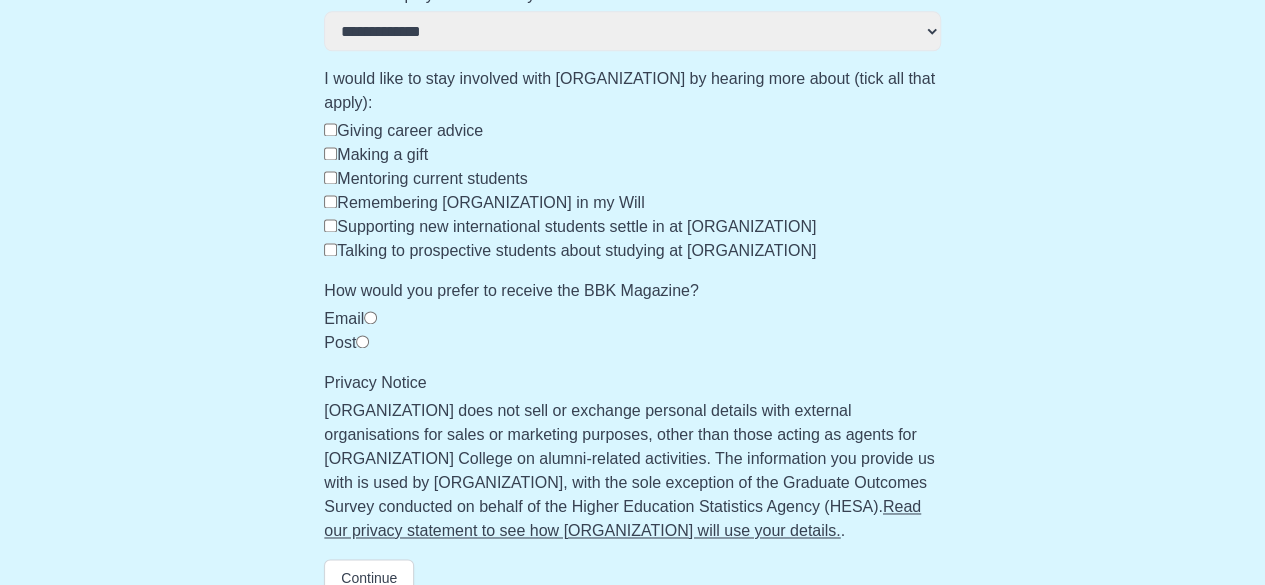 scroll, scrollTop: 1310, scrollLeft: 0, axis: vertical 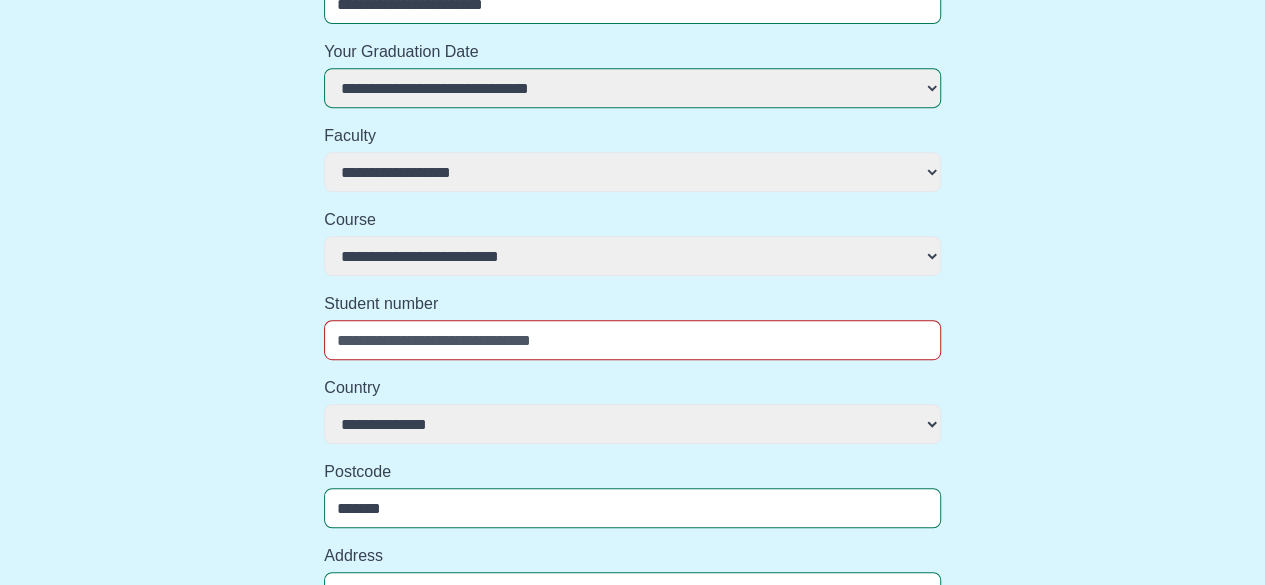 click on "Student number" at bounding box center (632, 340) 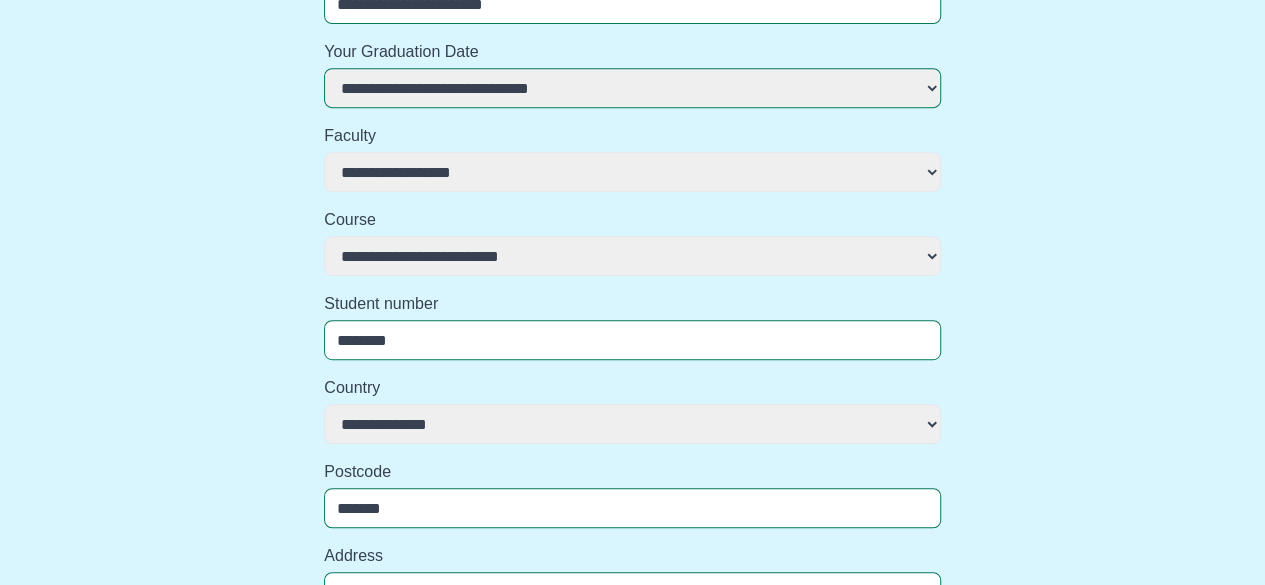 click on "**********" at bounding box center [632, 617] 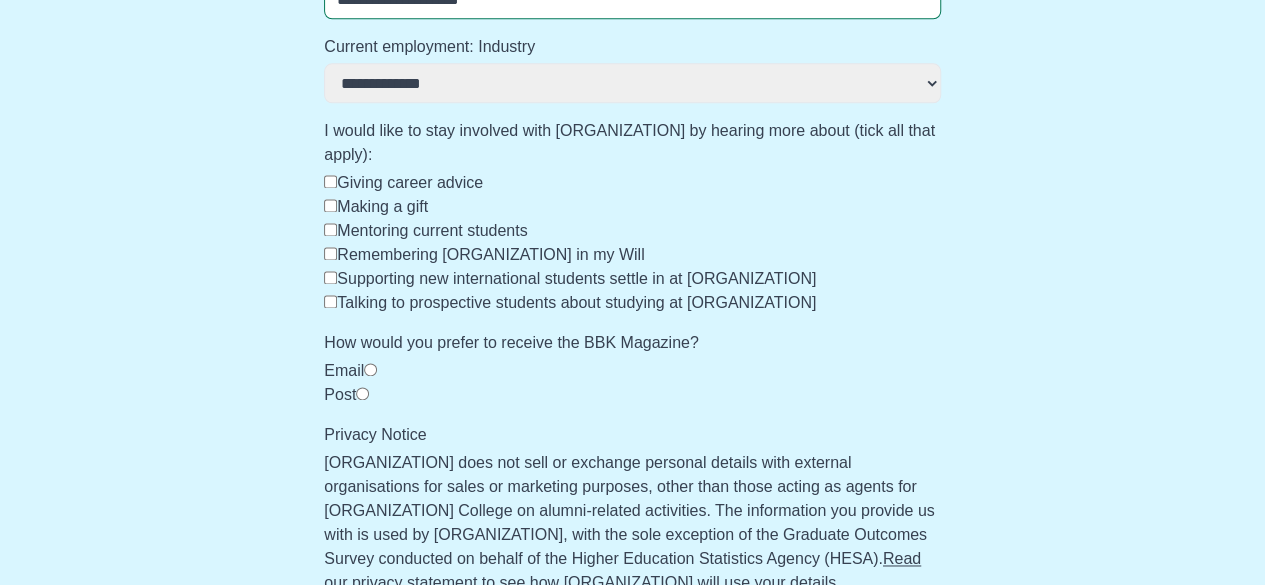scroll, scrollTop: 1310, scrollLeft: 0, axis: vertical 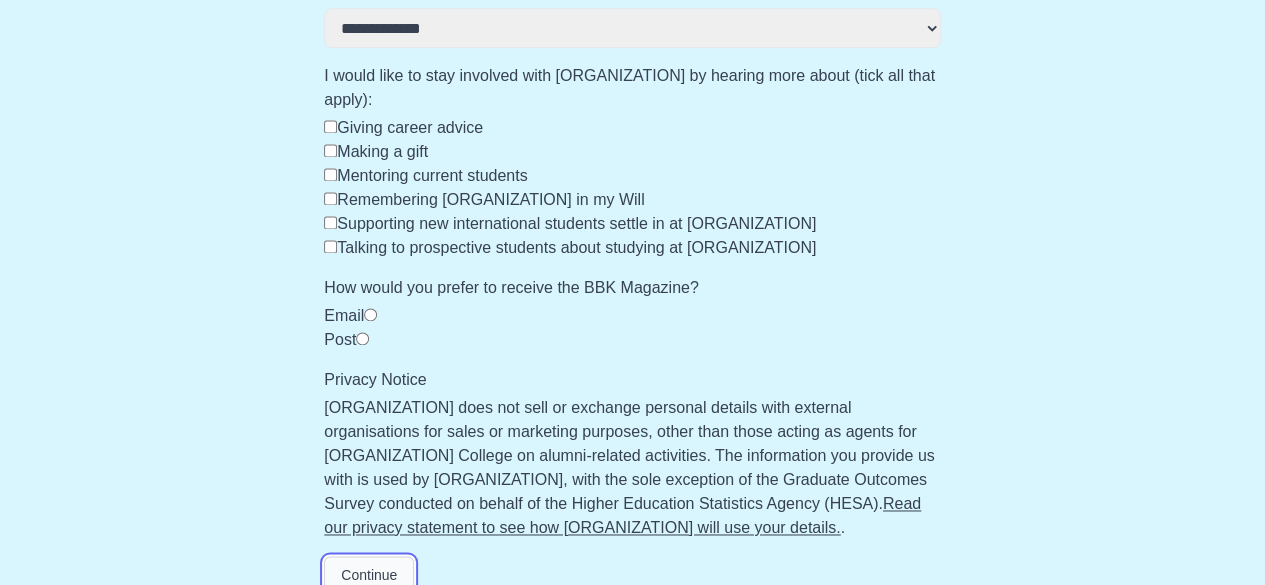 click on "Continue" at bounding box center (369, 575) 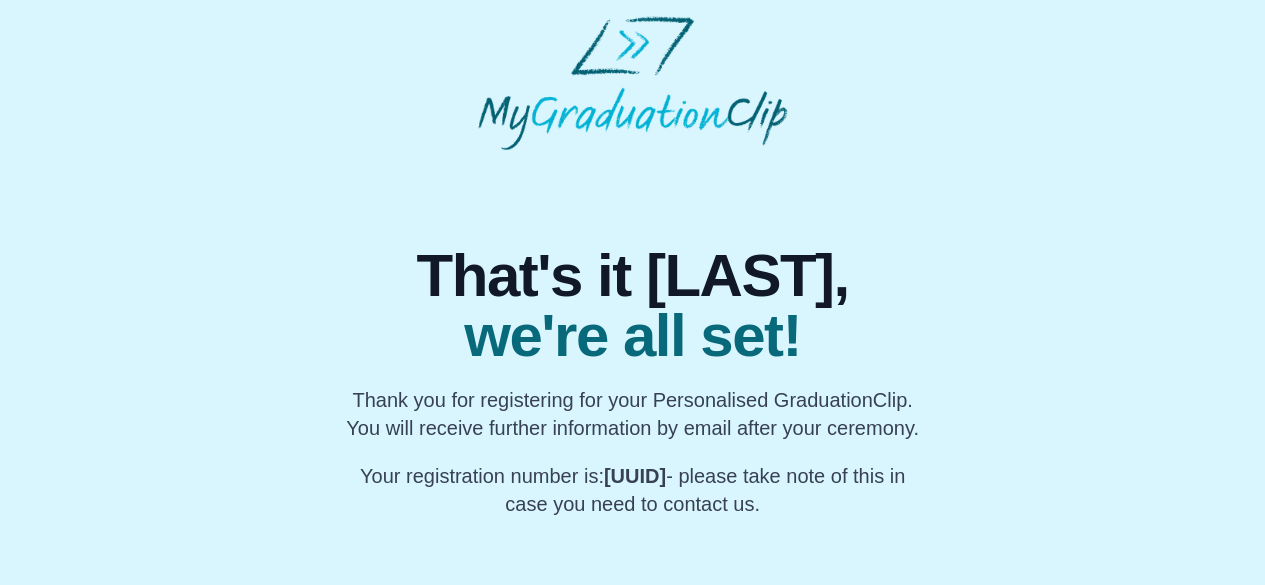 scroll, scrollTop: 36, scrollLeft: 0, axis: vertical 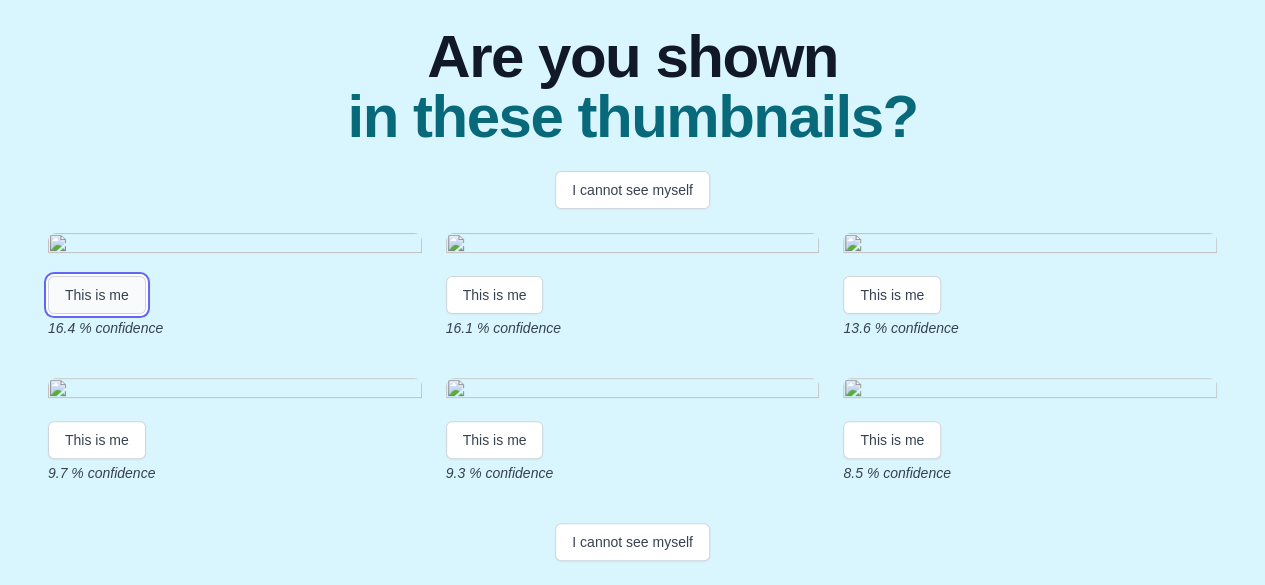 click on "This is me" at bounding box center (97, 295) 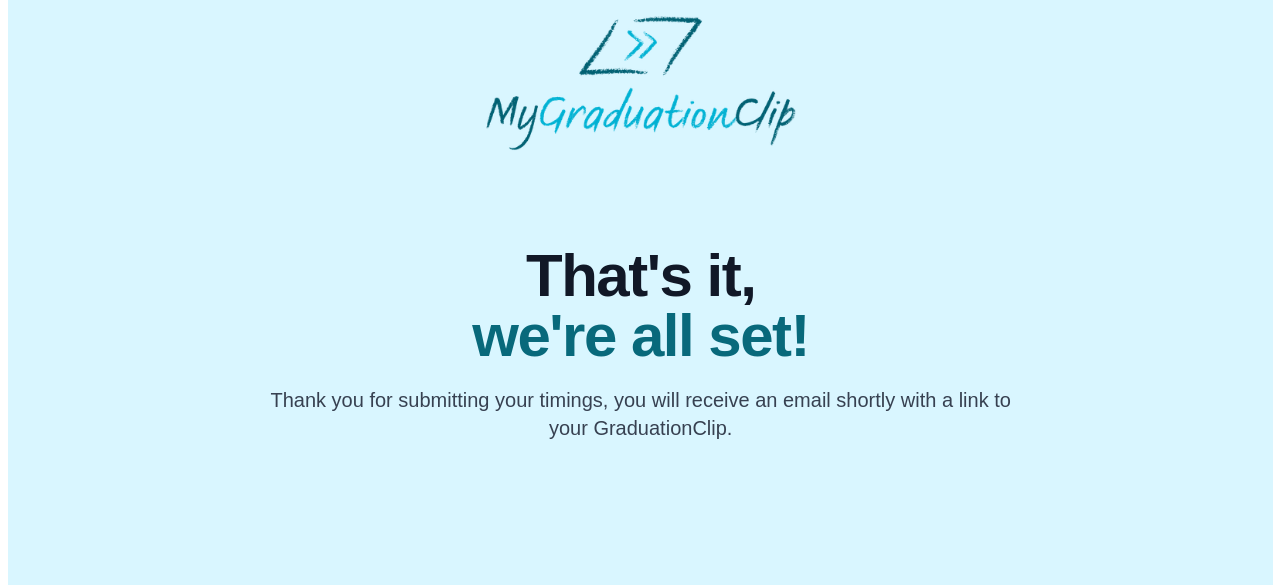 scroll, scrollTop: 0, scrollLeft: 0, axis: both 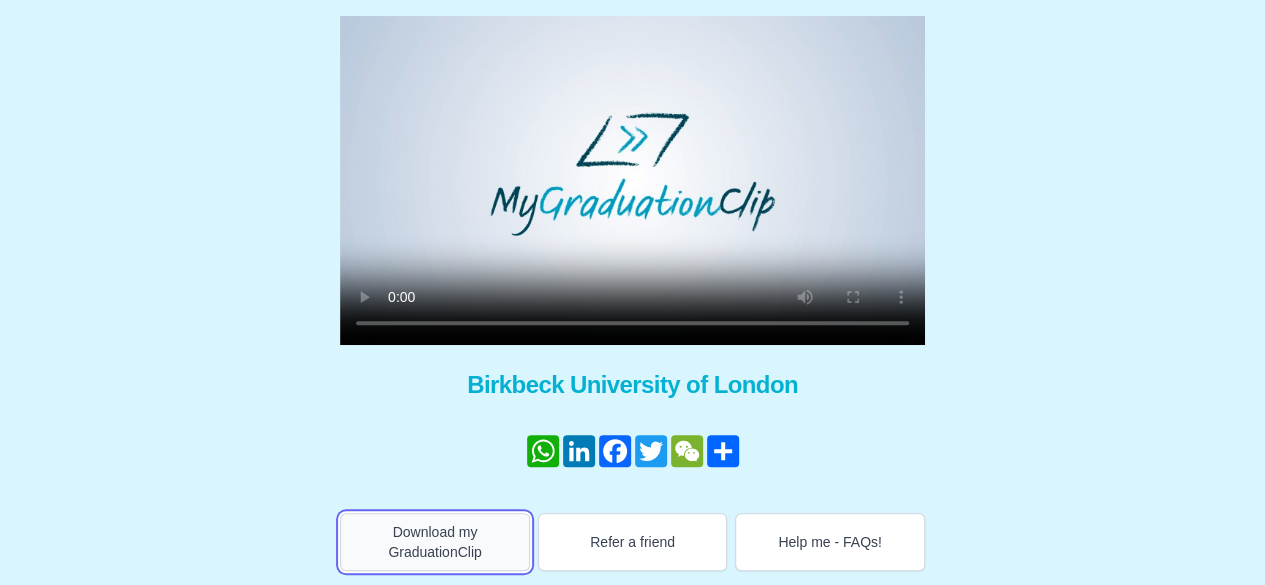 click on "Download my GraduationClip" at bounding box center [435, 542] 